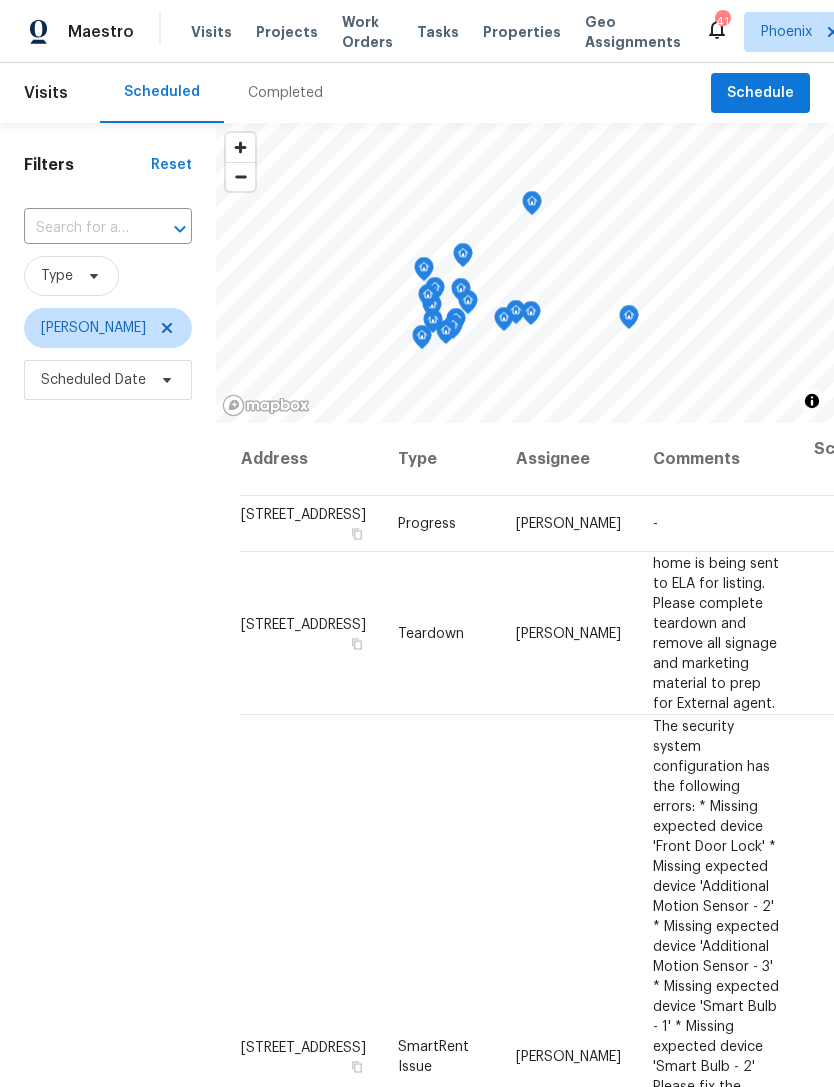 scroll, scrollTop: 0, scrollLeft: 0, axis: both 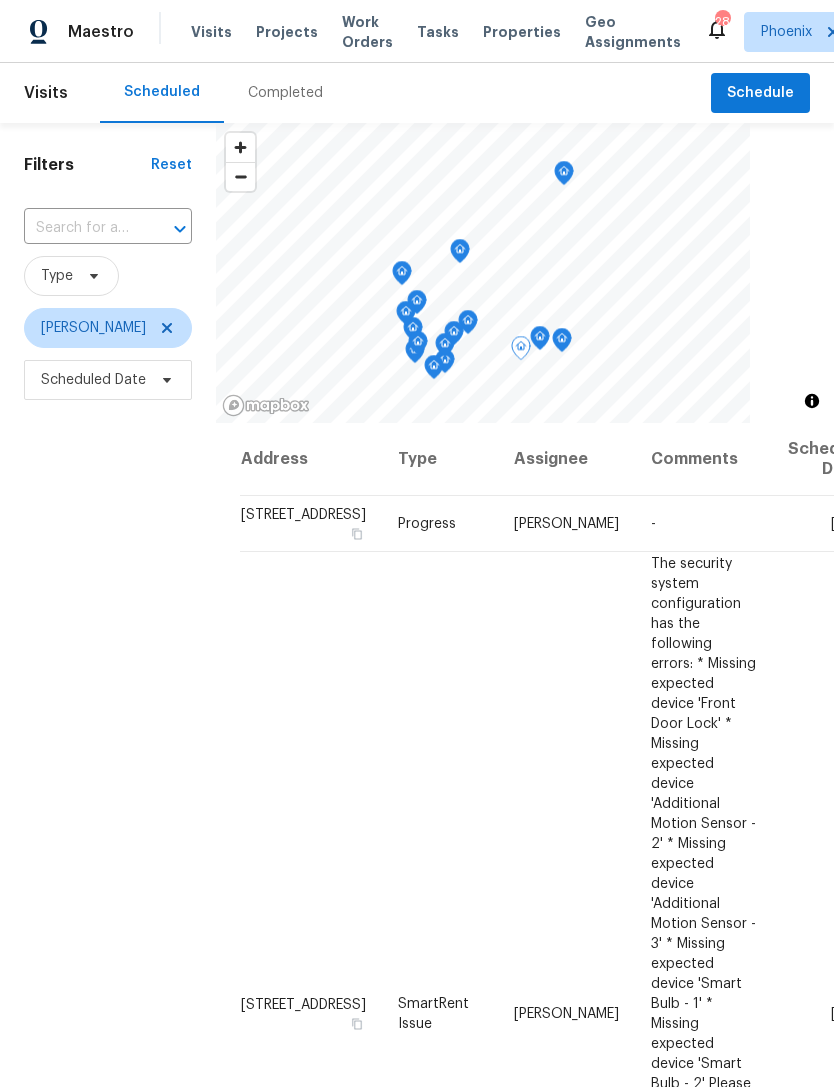 click 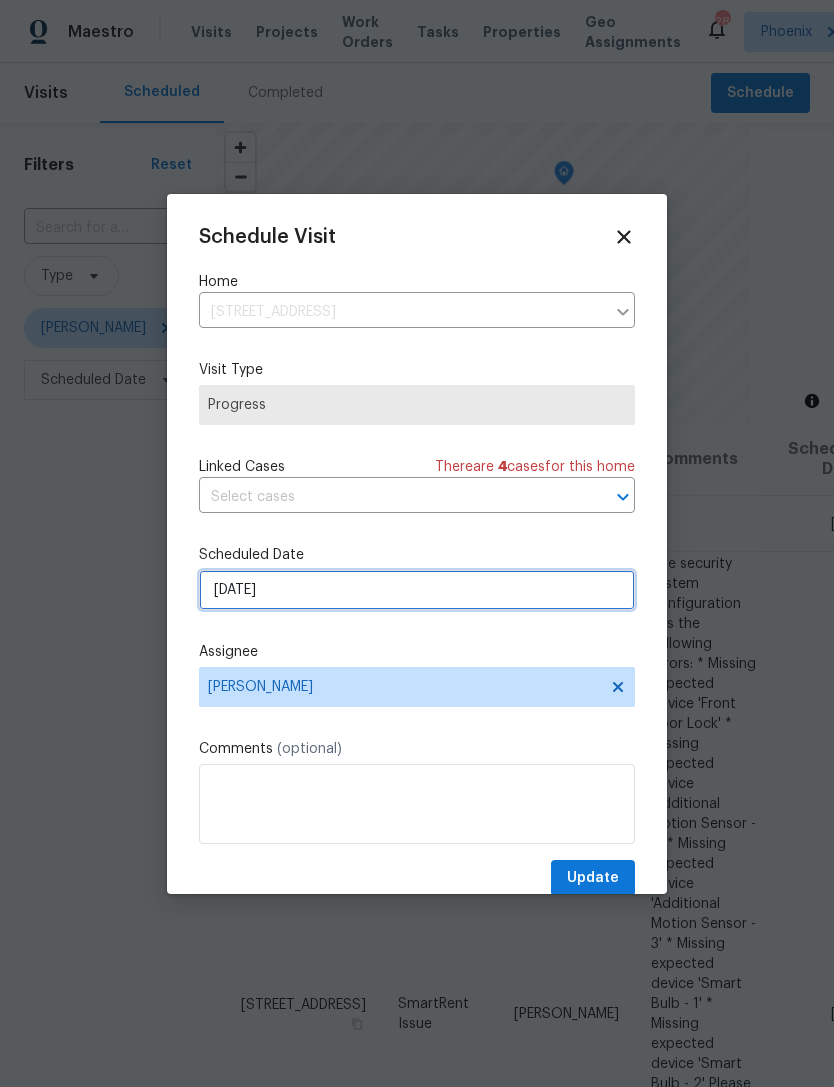 click on "[DATE]" at bounding box center (417, 590) 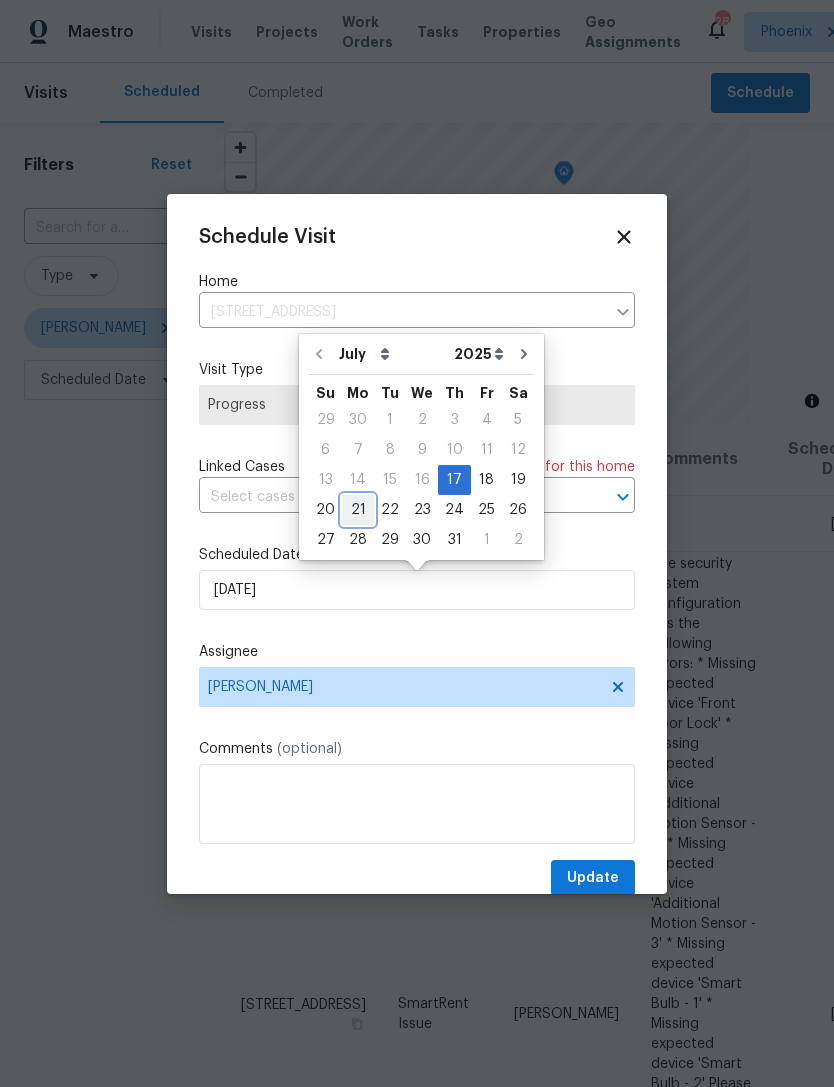 click on "21" at bounding box center (358, 510) 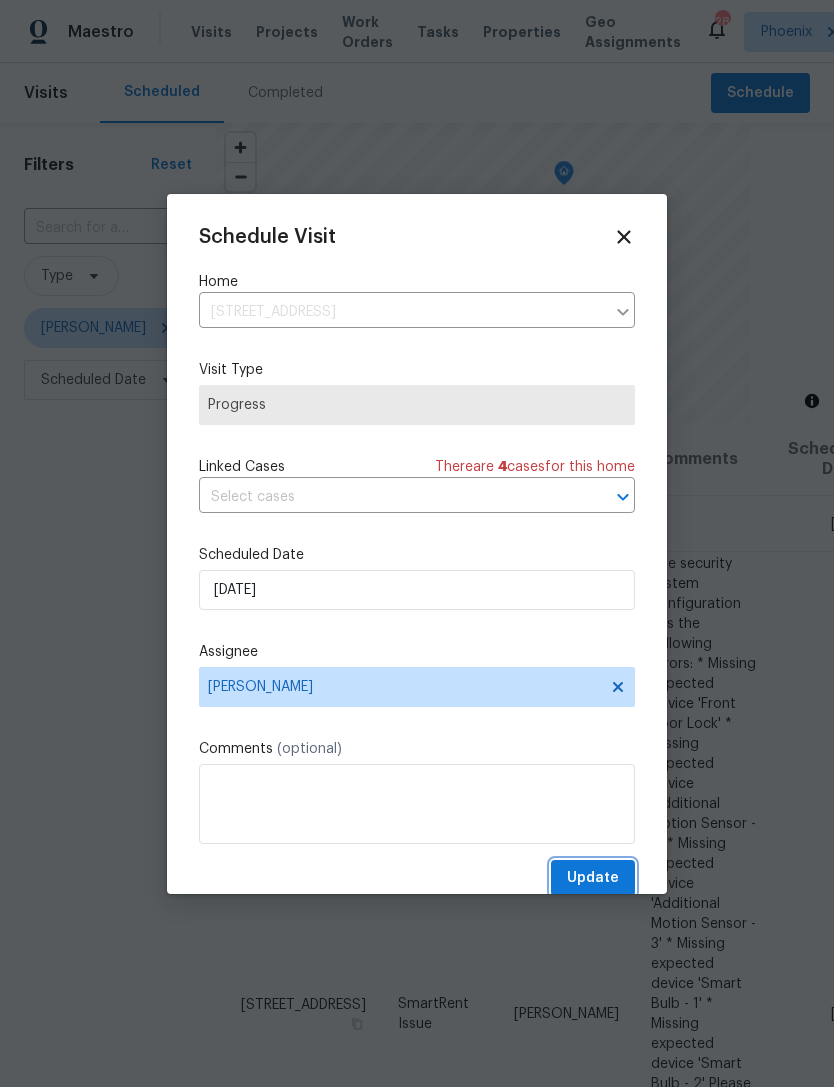 click on "Update" at bounding box center (593, 878) 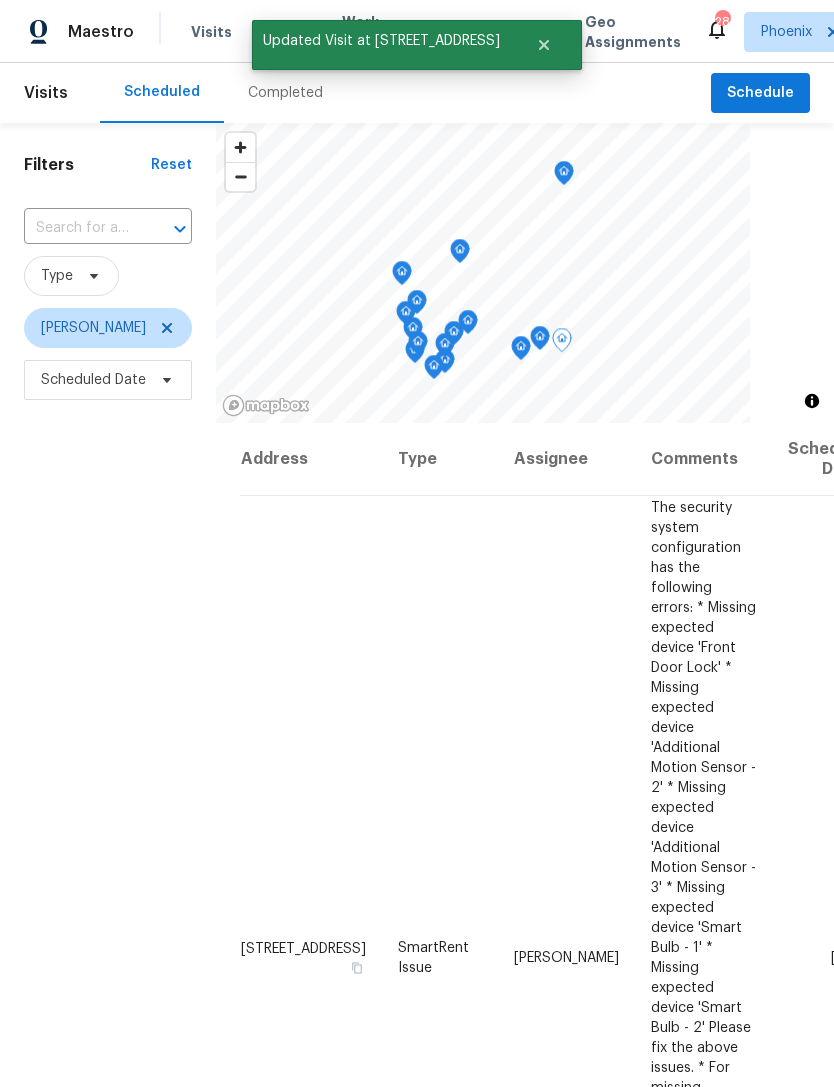 click at bounding box center [0, 0] 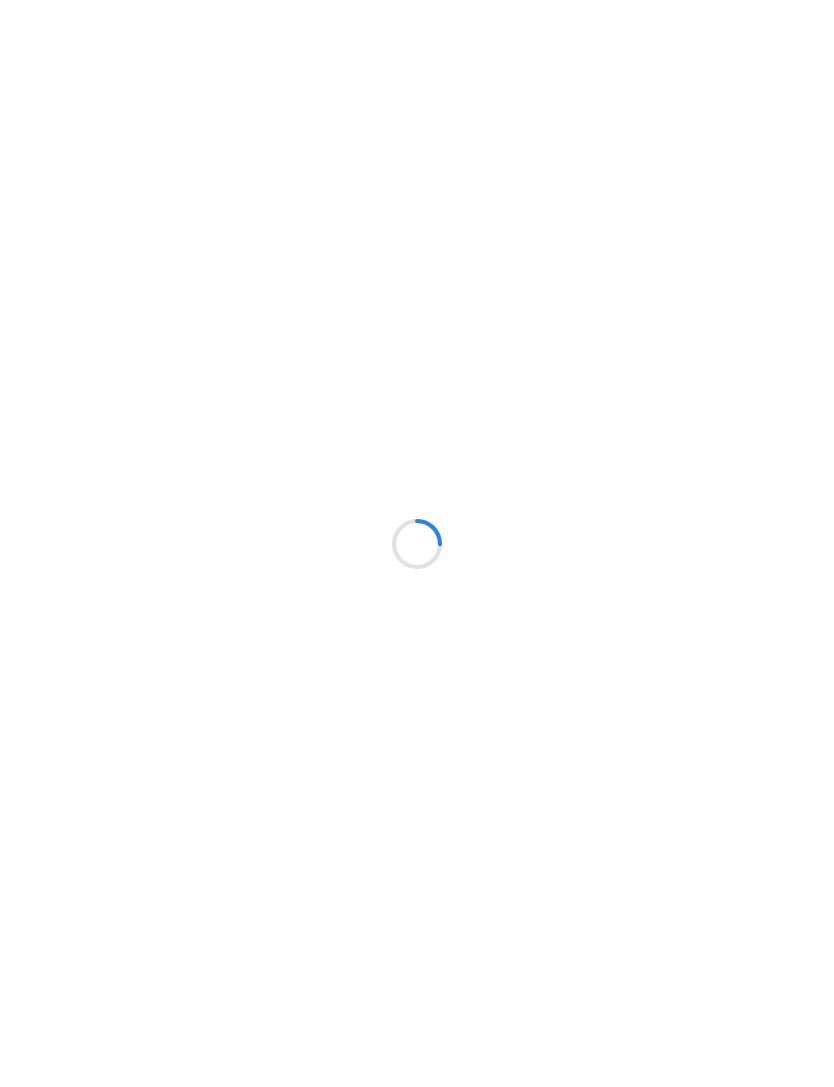scroll, scrollTop: 0, scrollLeft: 0, axis: both 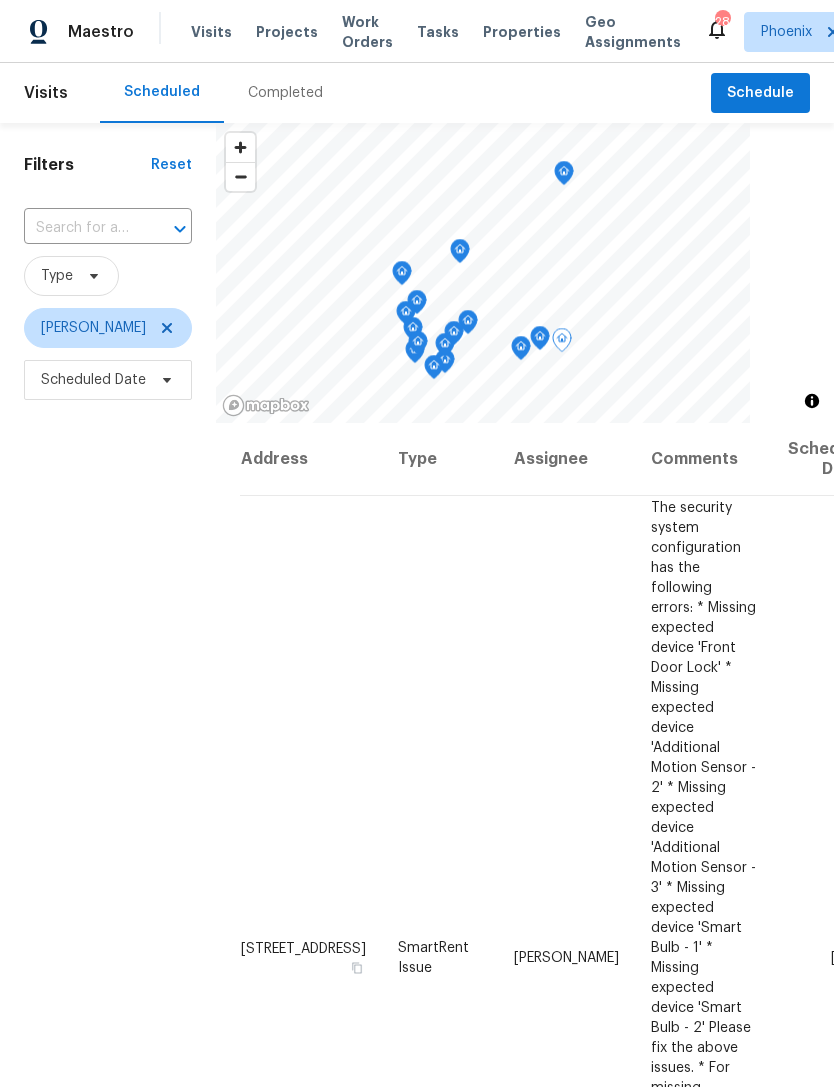 click 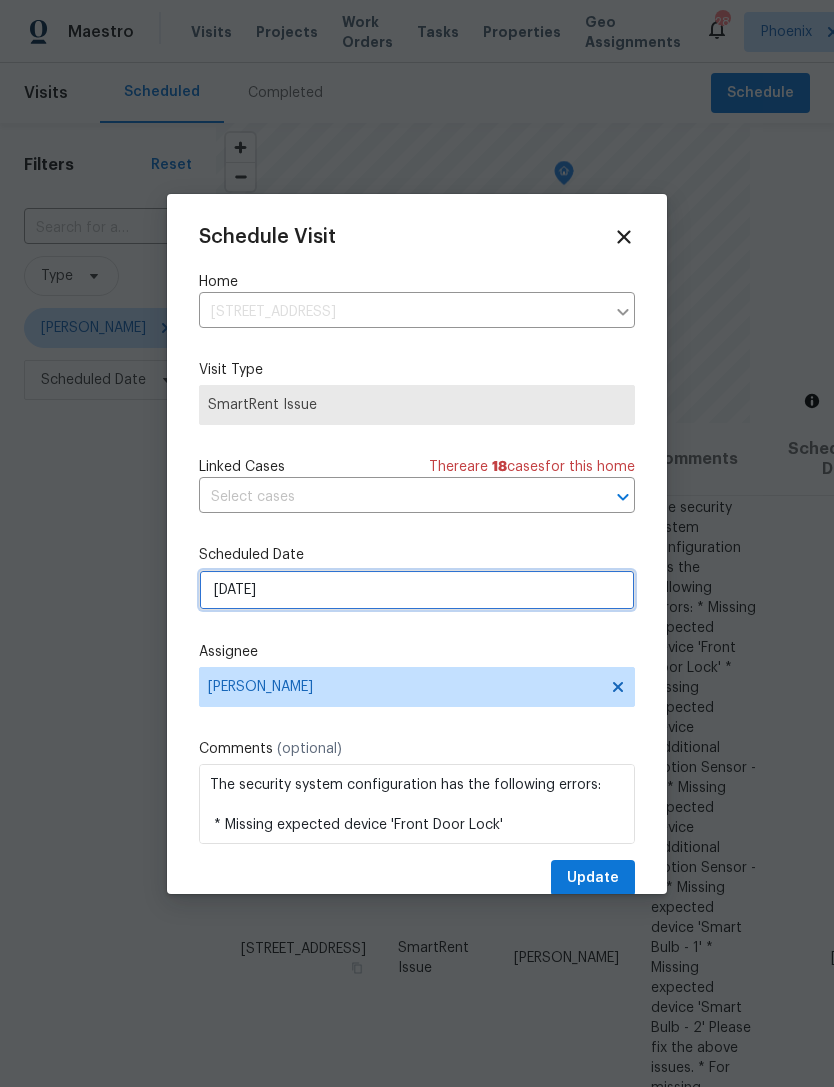 click on "7/17/2025" at bounding box center [417, 590] 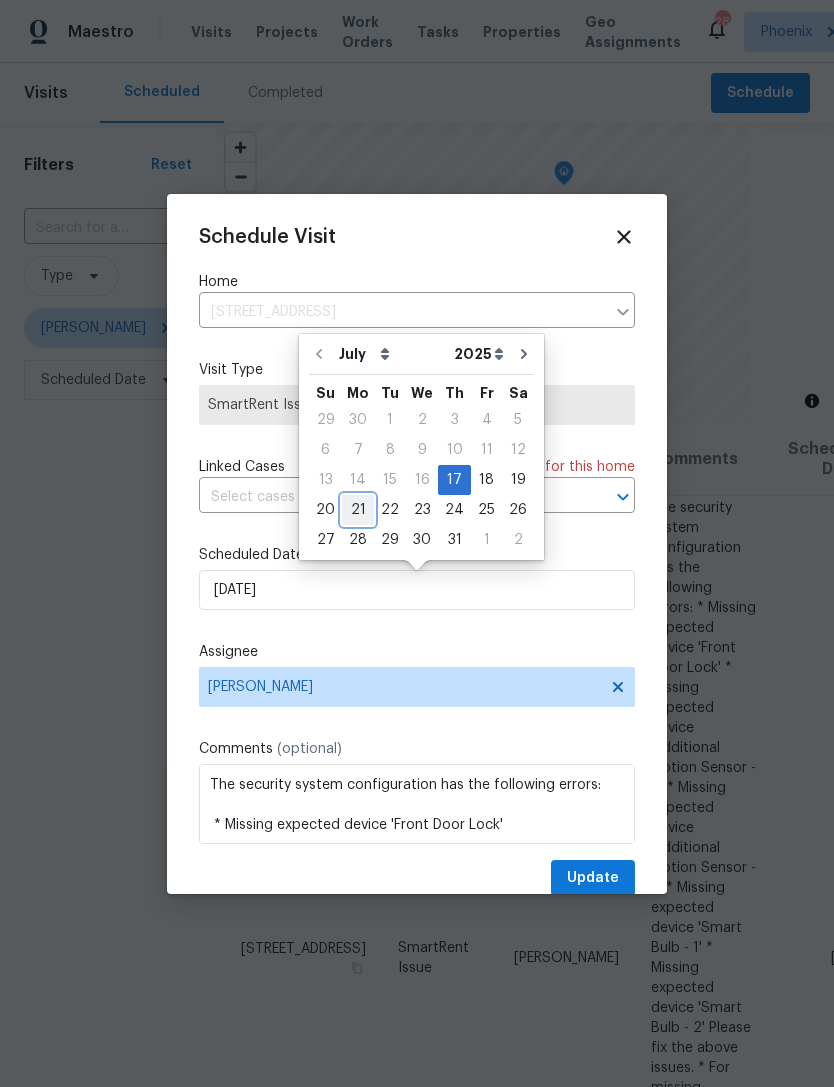 click on "21" at bounding box center [358, 510] 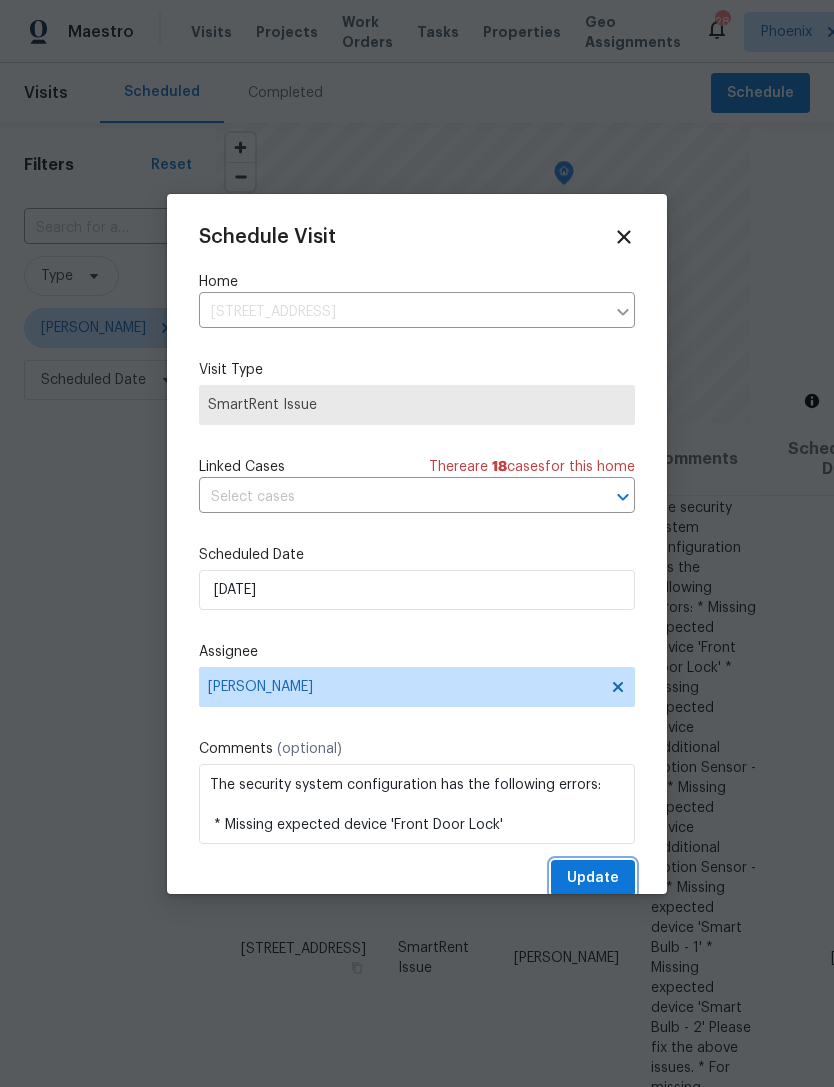 click on "Update" at bounding box center [593, 878] 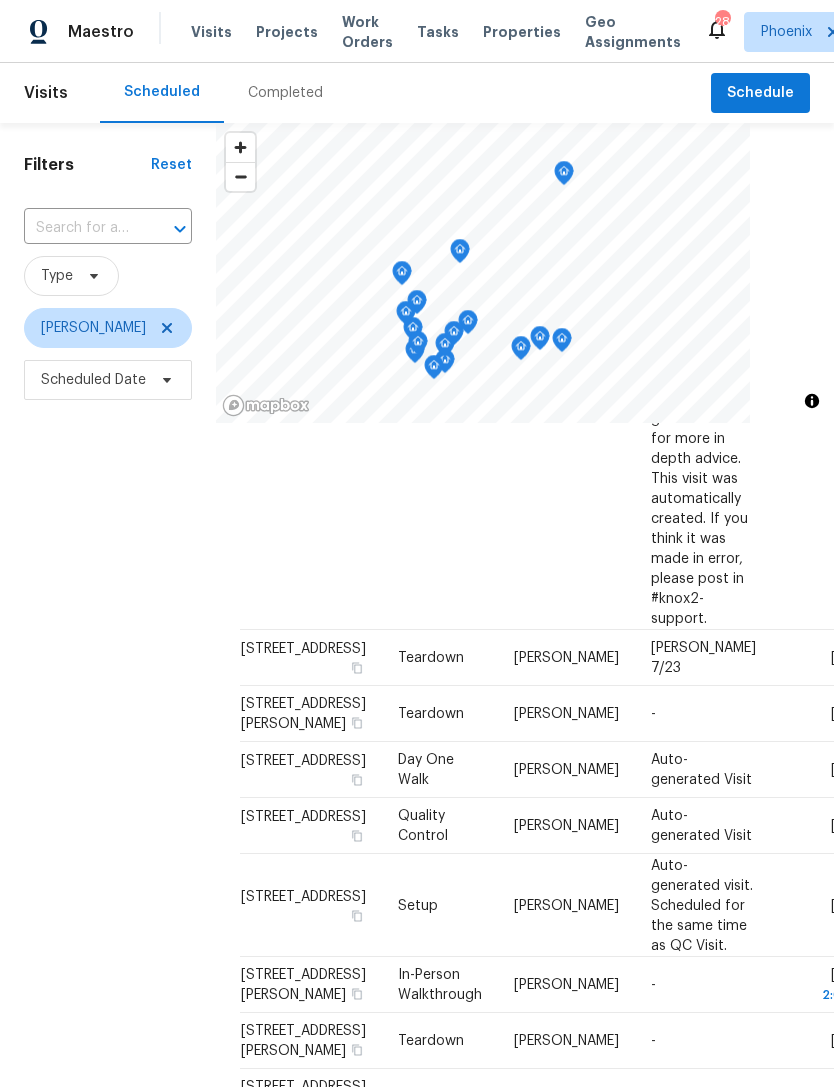 scroll, scrollTop: 2017, scrollLeft: 0, axis: vertical 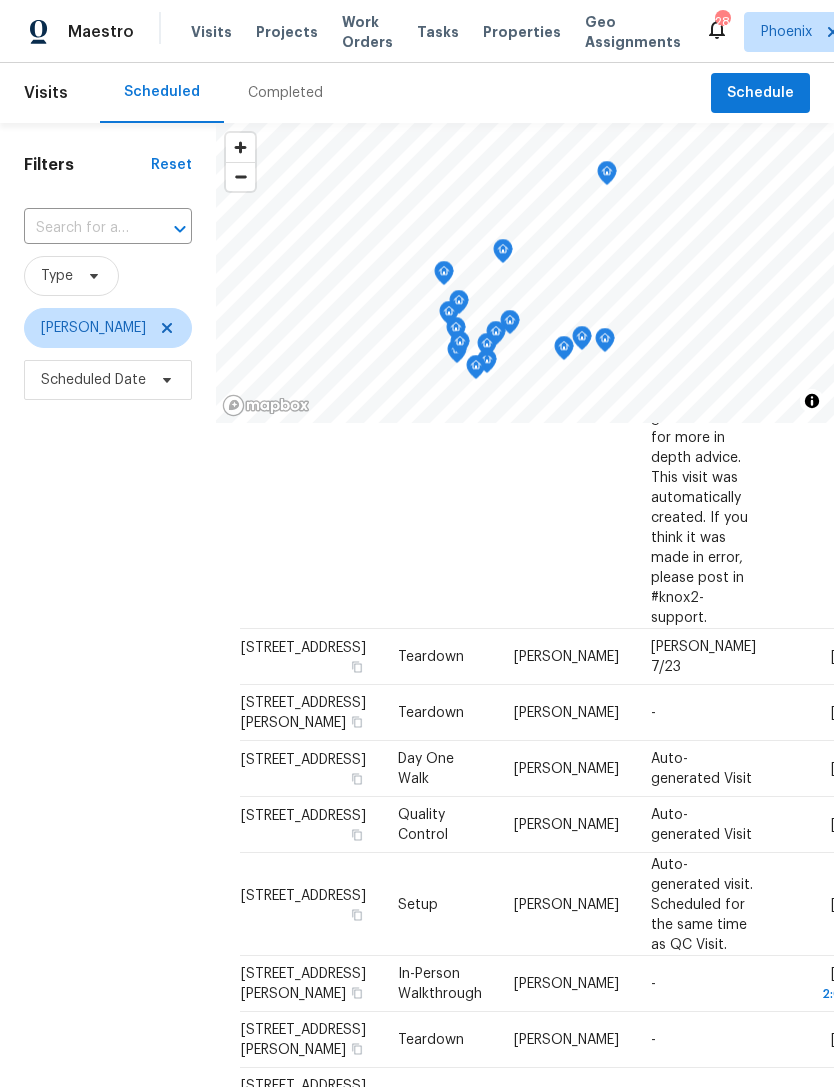 click at bounding box center (80, 228) 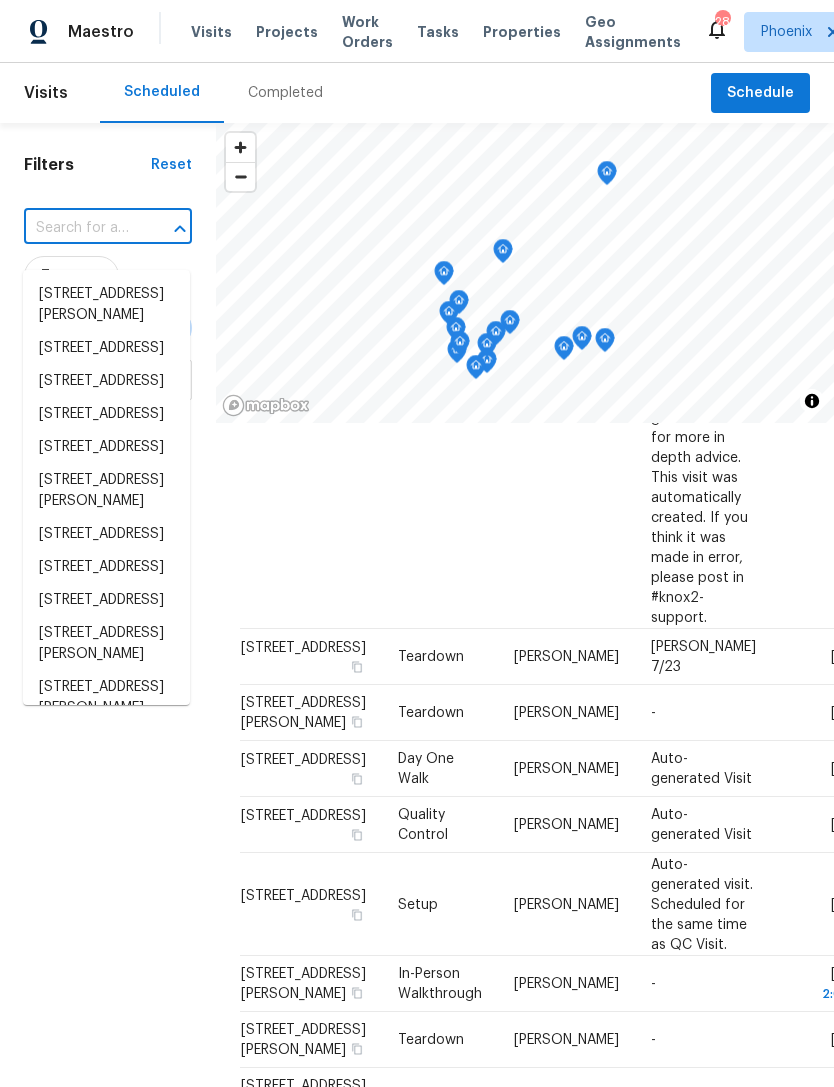 click at bounding box center [80, 228] 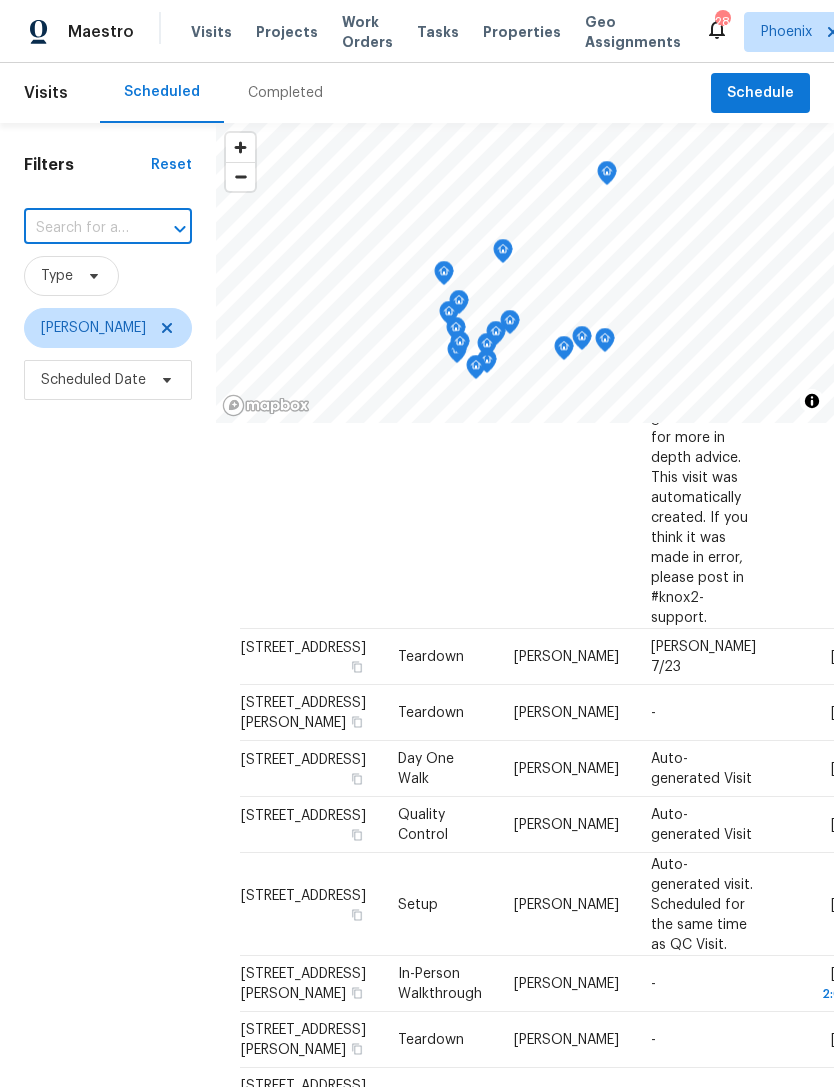 paste on "4801 E Nisbet Rd, Scottsdale, AZ 85254" 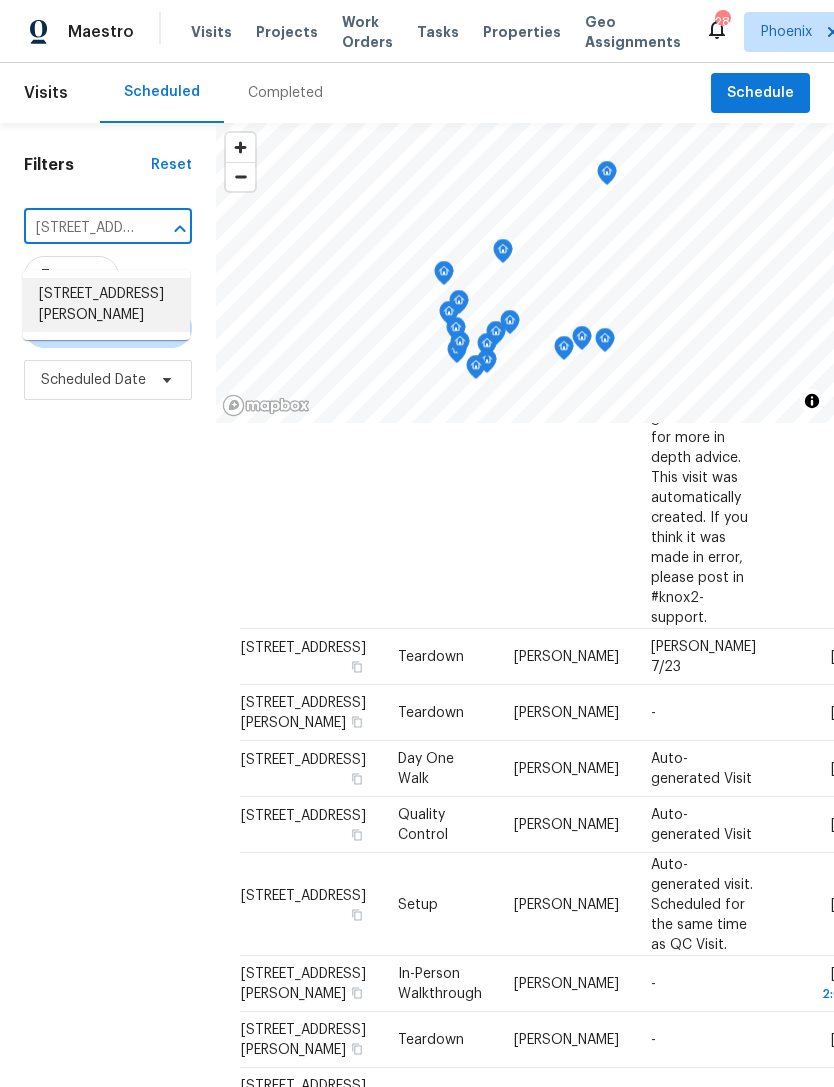 click on "4801 E Nisbet Rd, Scottsdale, AZ 85254" at bounding box center (106, 305) 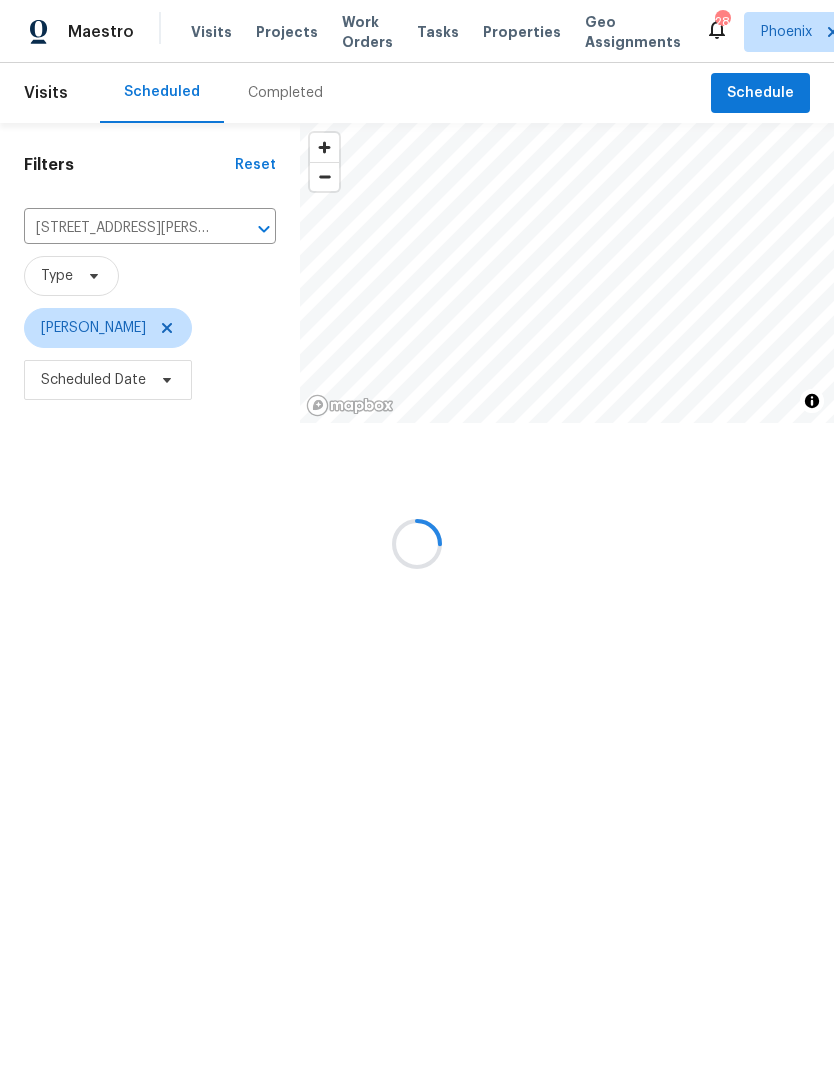 scroll, scrollTop: 0, scrollLeft: 0, axis: both 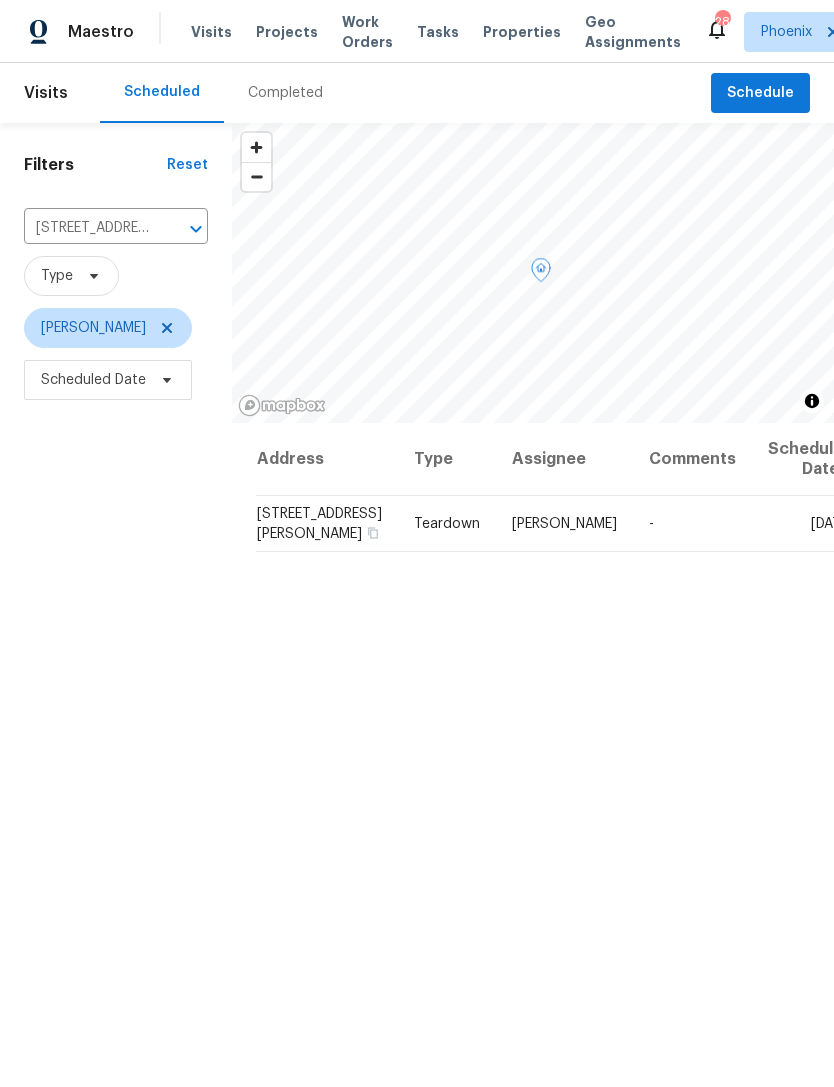 click 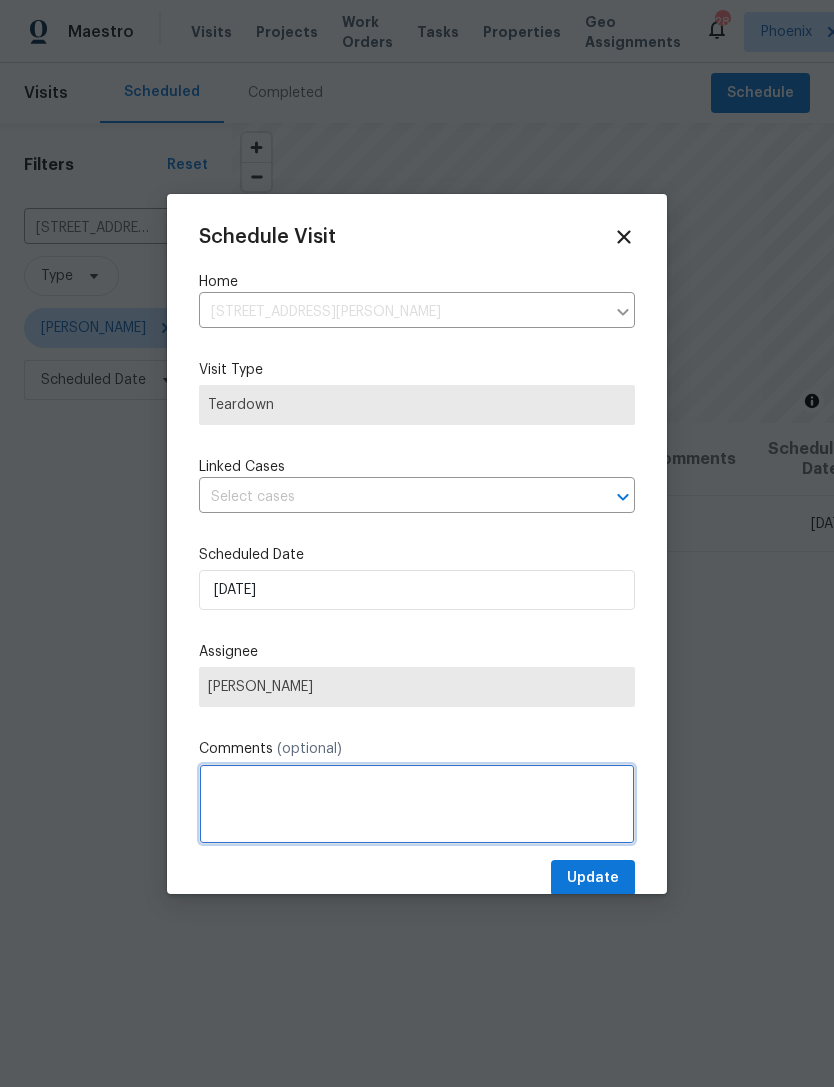 click at bounding box center [417, 804] 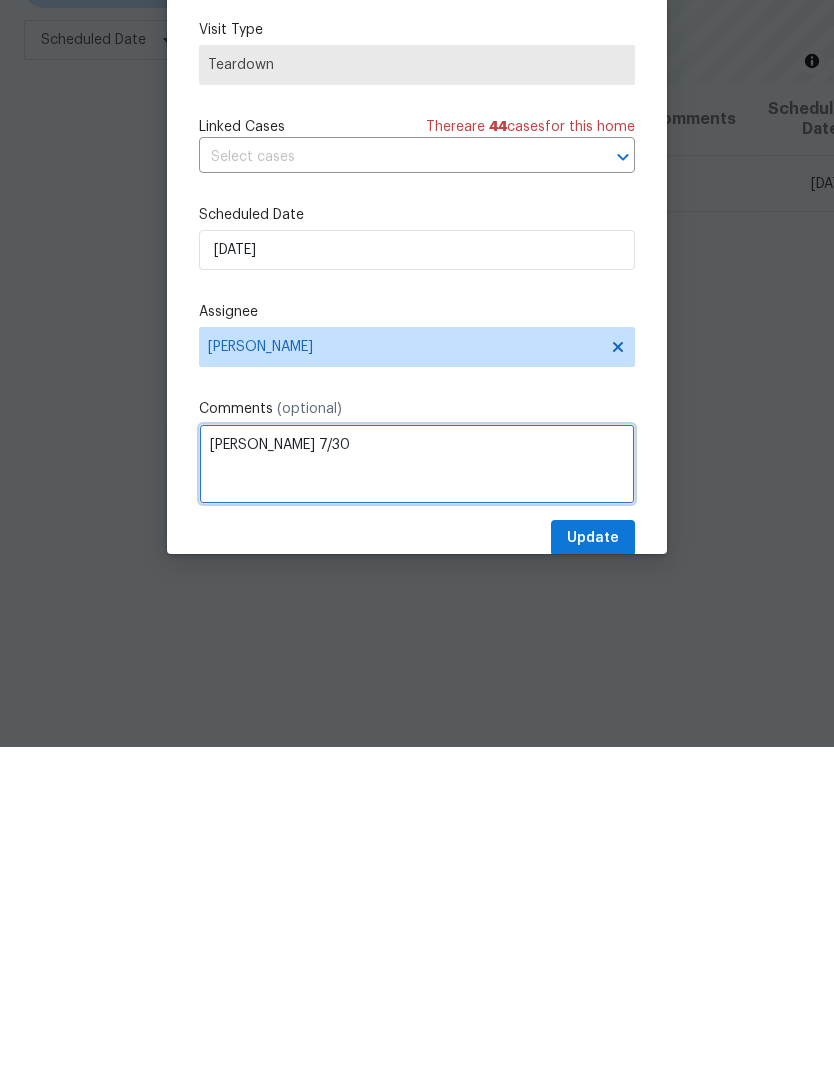 type on "COE 7/30" 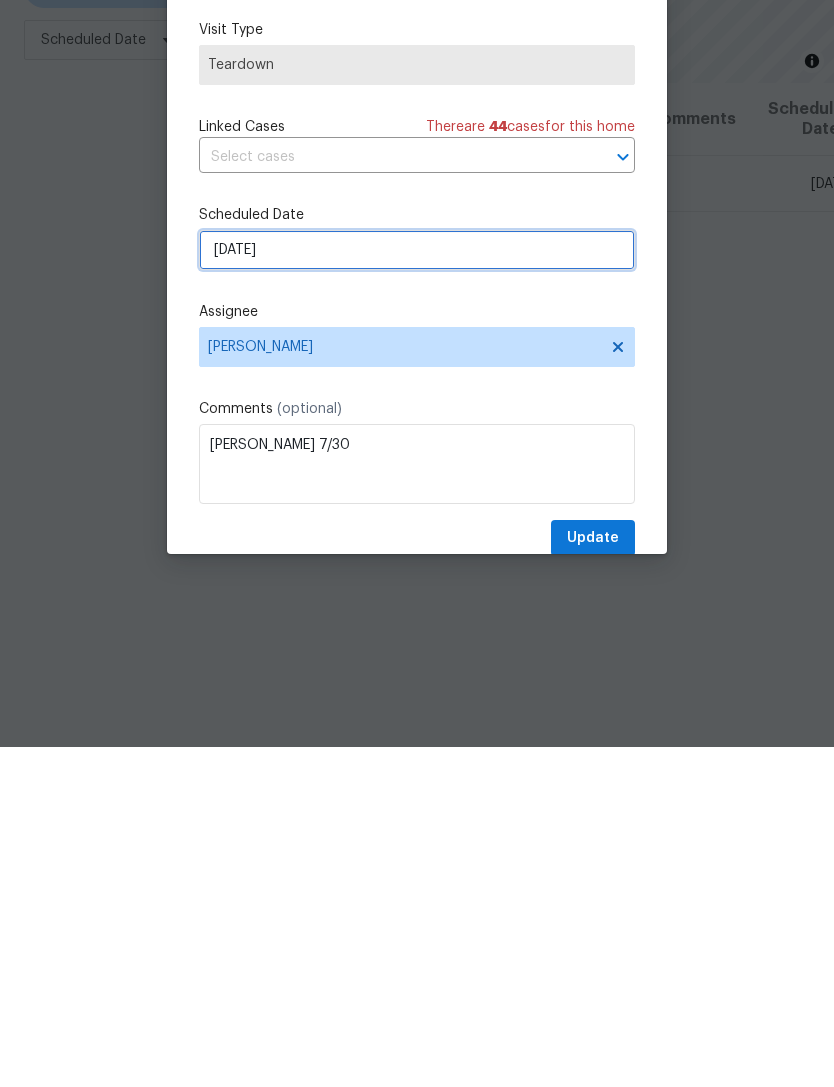 click on "7/24/2025" at bounding box center (417, 590) 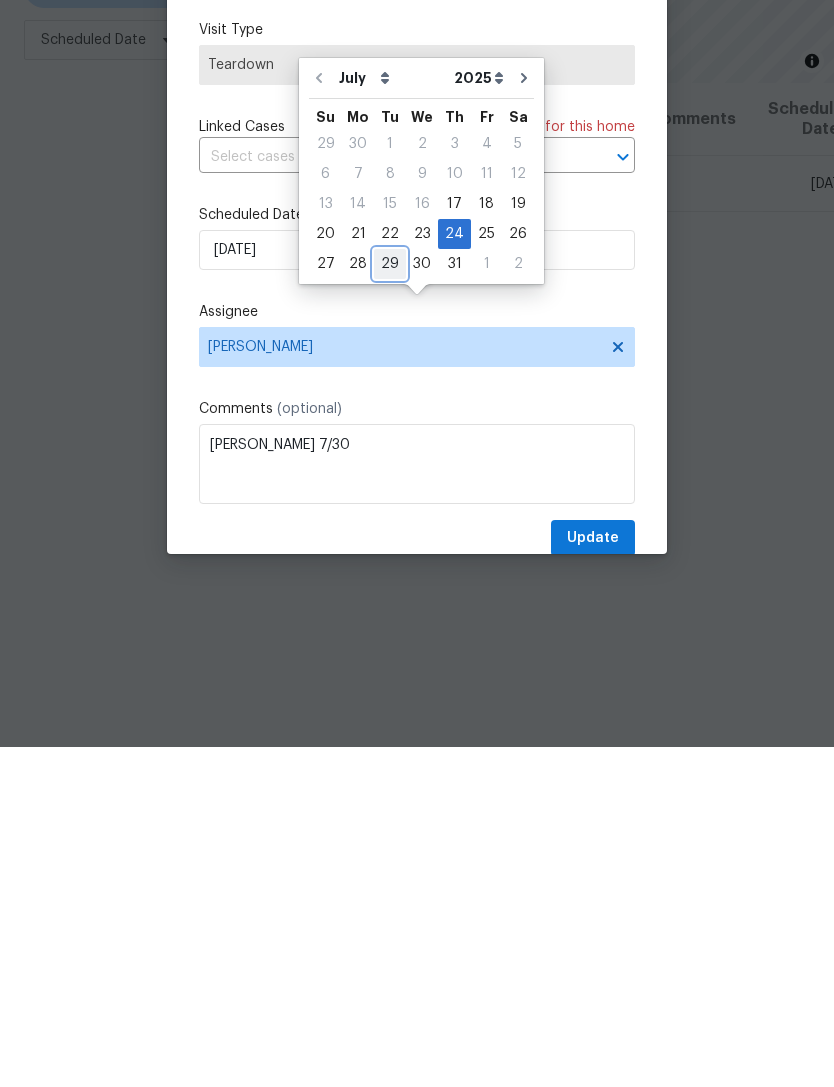click on "29" at bounding box center [390, 604] 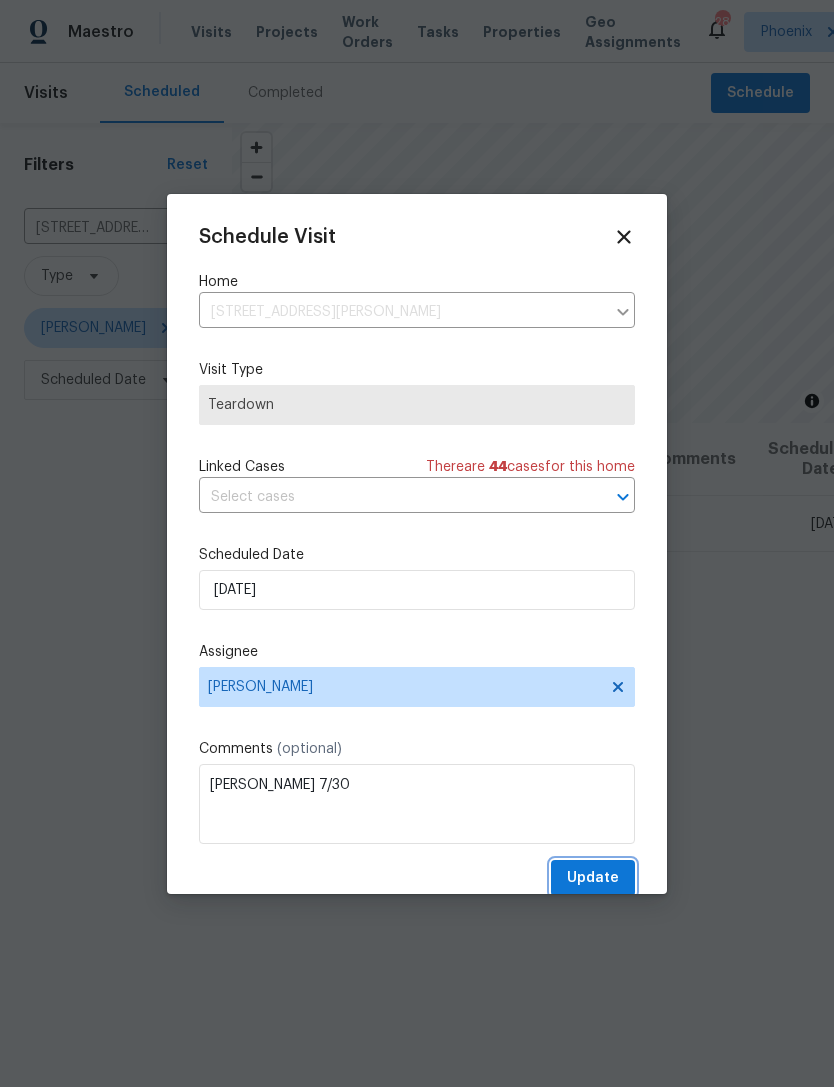 click on "Update" at bounding box center (593, 878) 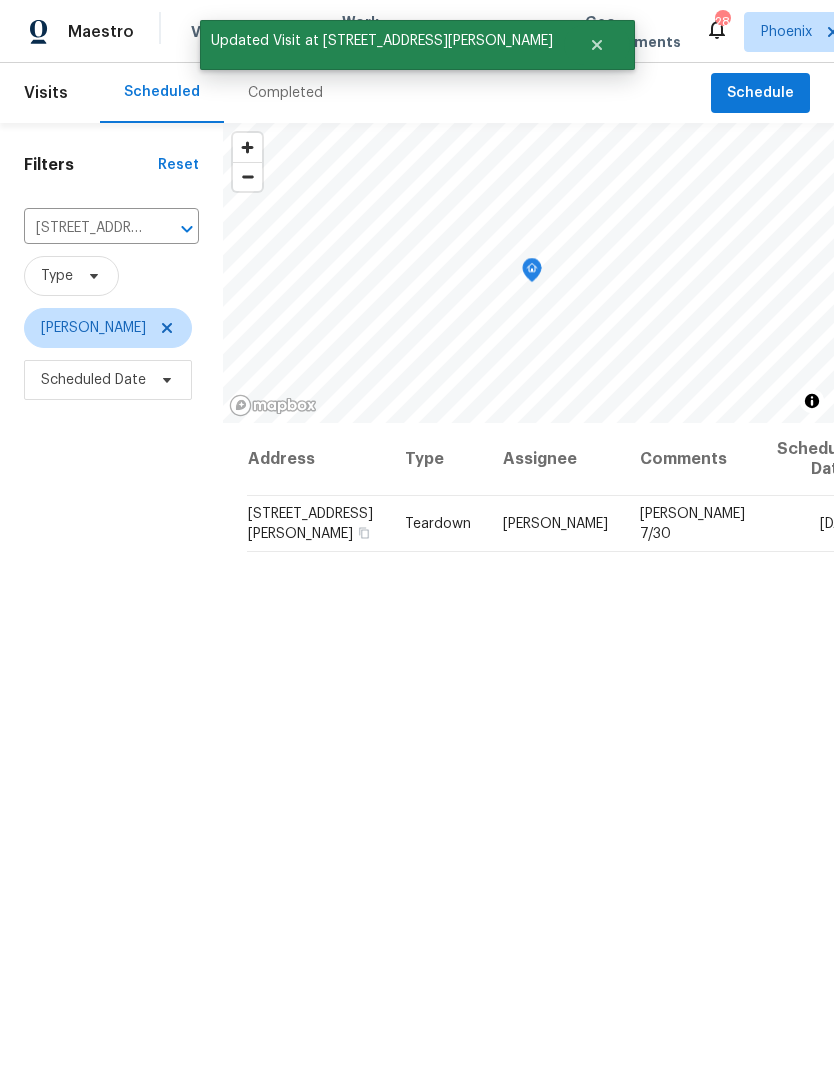 scroll, scrollTop: 0, scrollLeft: 0, axis: both 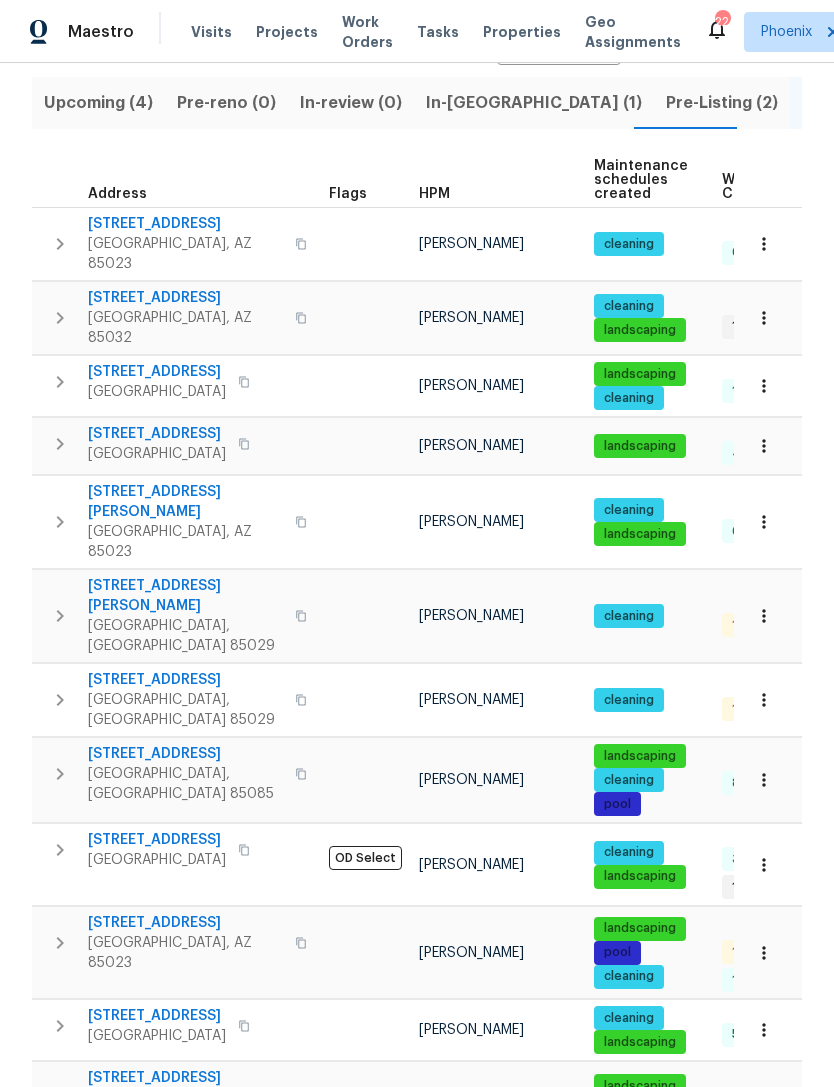 click on "Resale (9)" at bounding box center (949, 103) 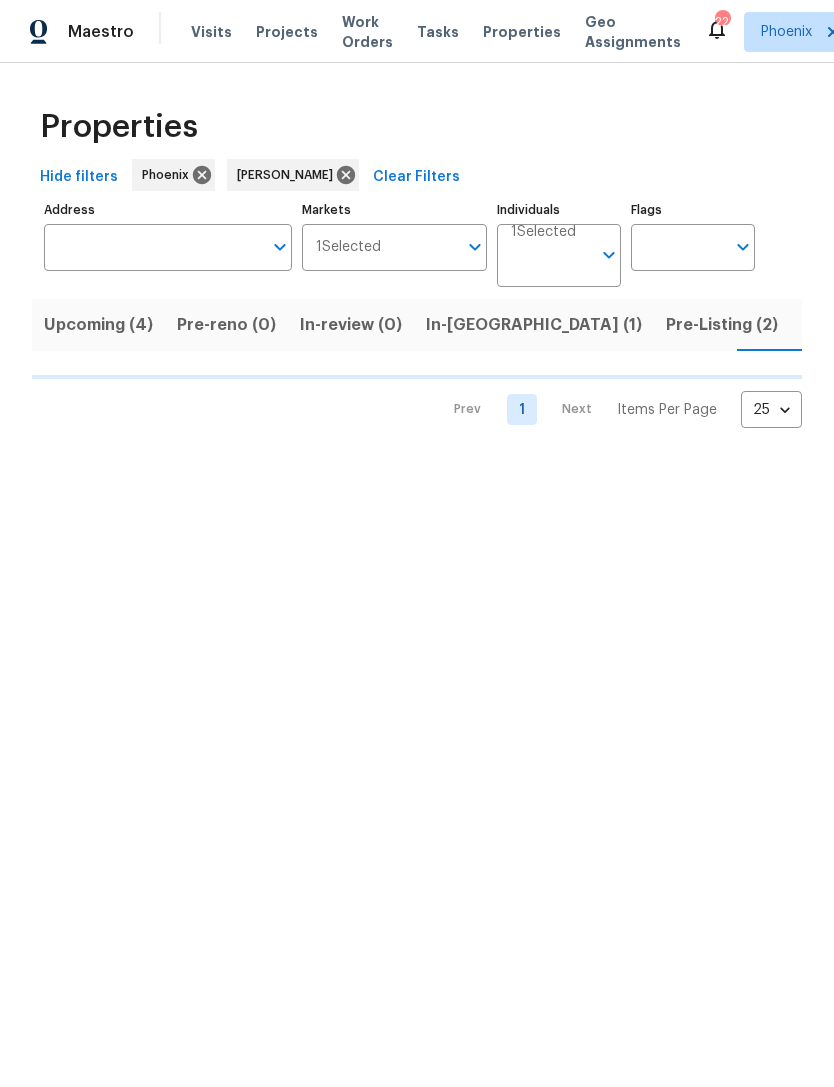 scroll, scrollTop: 0, scrollLeft: 0, axis: both 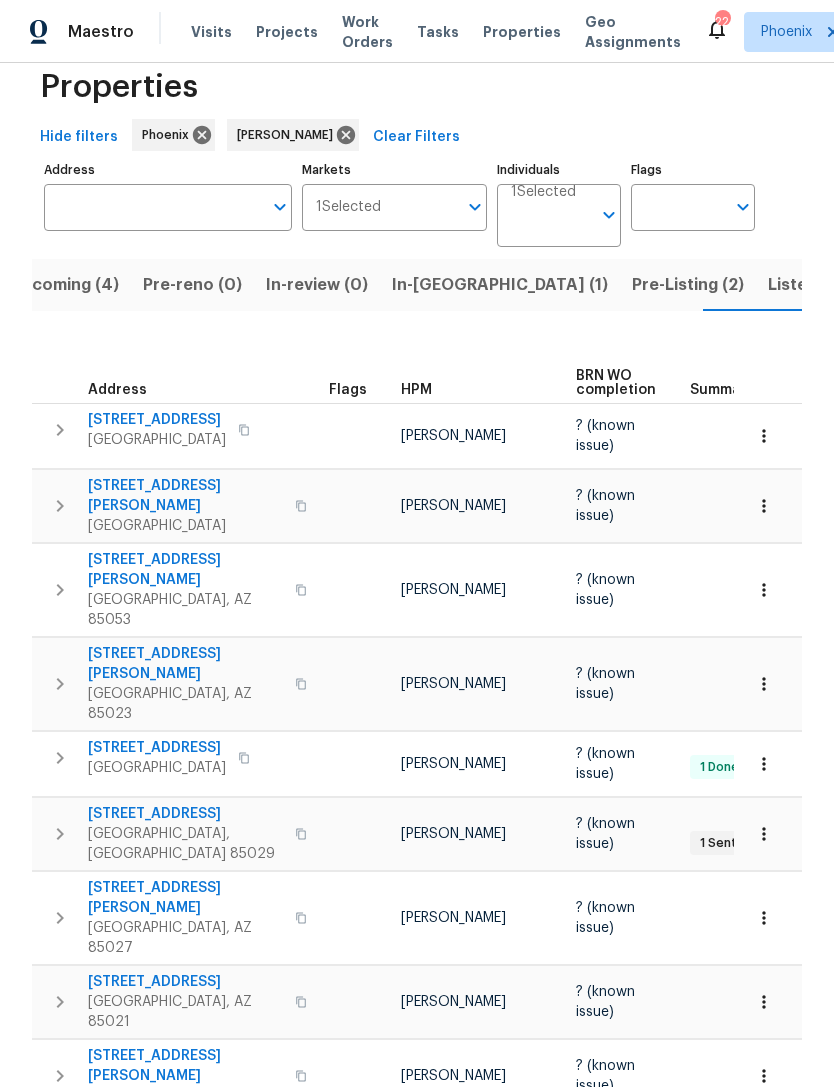 click 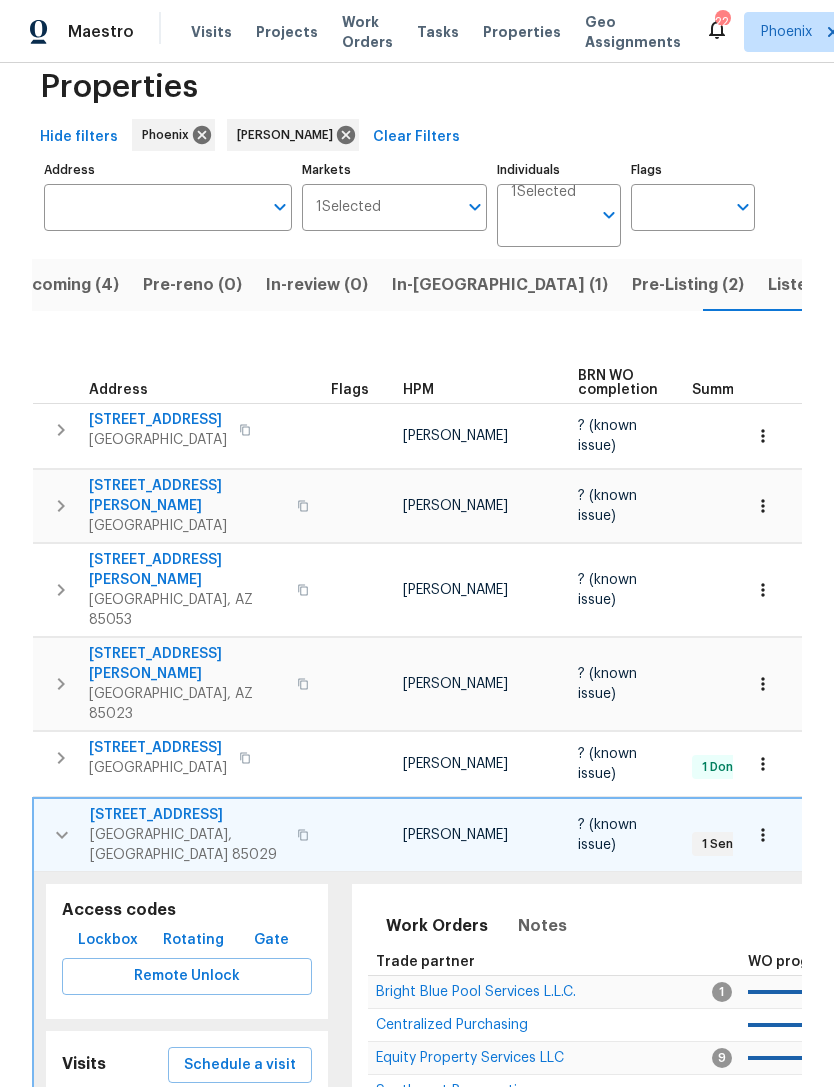 click on "Equity Property Services LLC" at bounding box center (470, 1058) 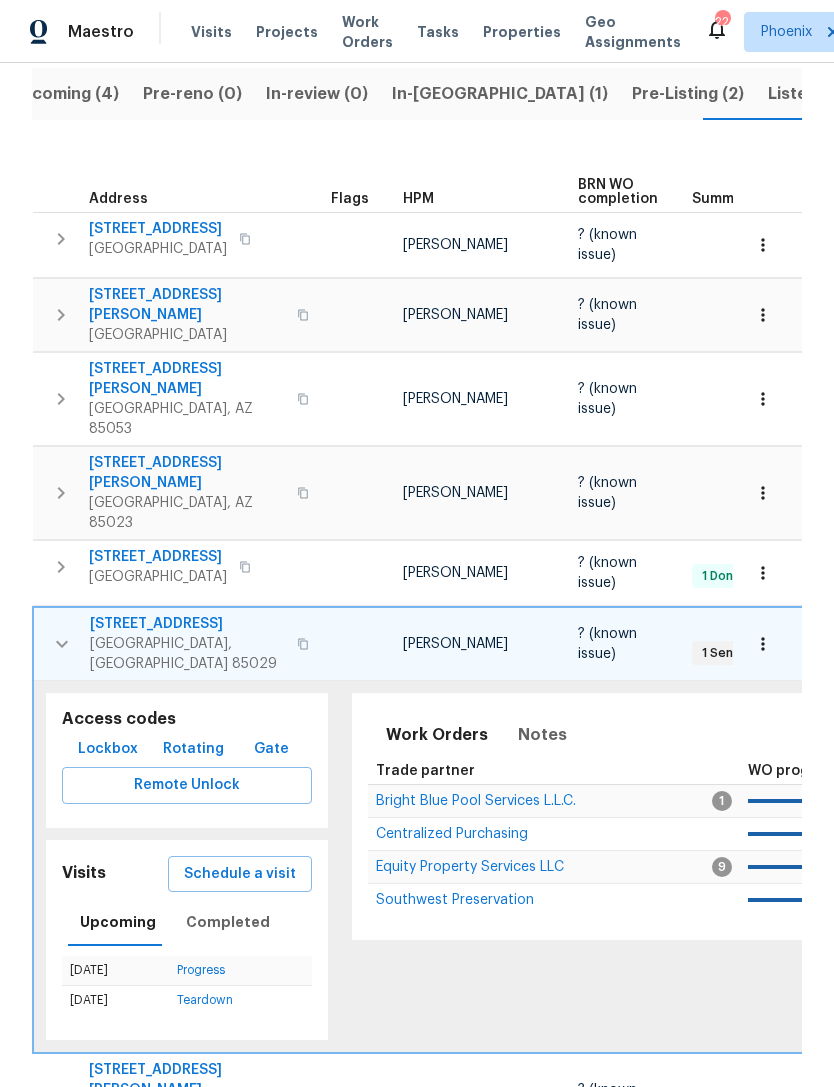 scroll, scrollTop: 232, scrollLeft: 0, axis: vertical 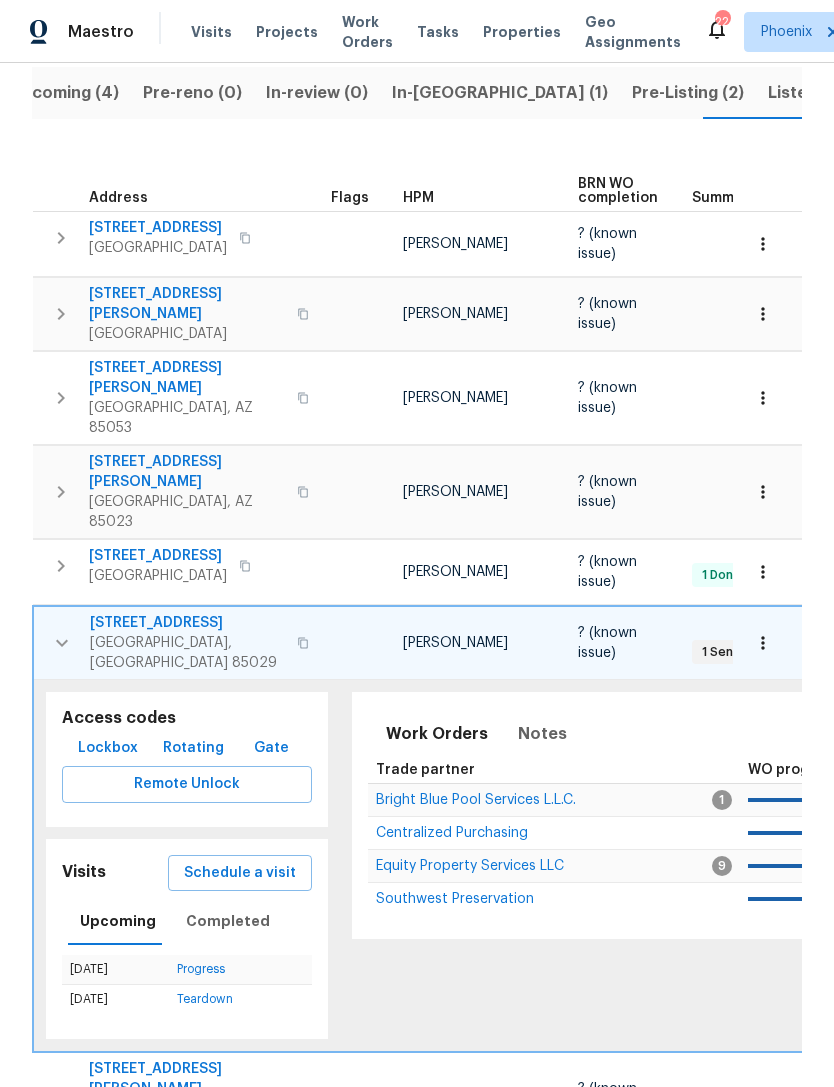 click on "Lockbox" at bounding box center [108, 748] 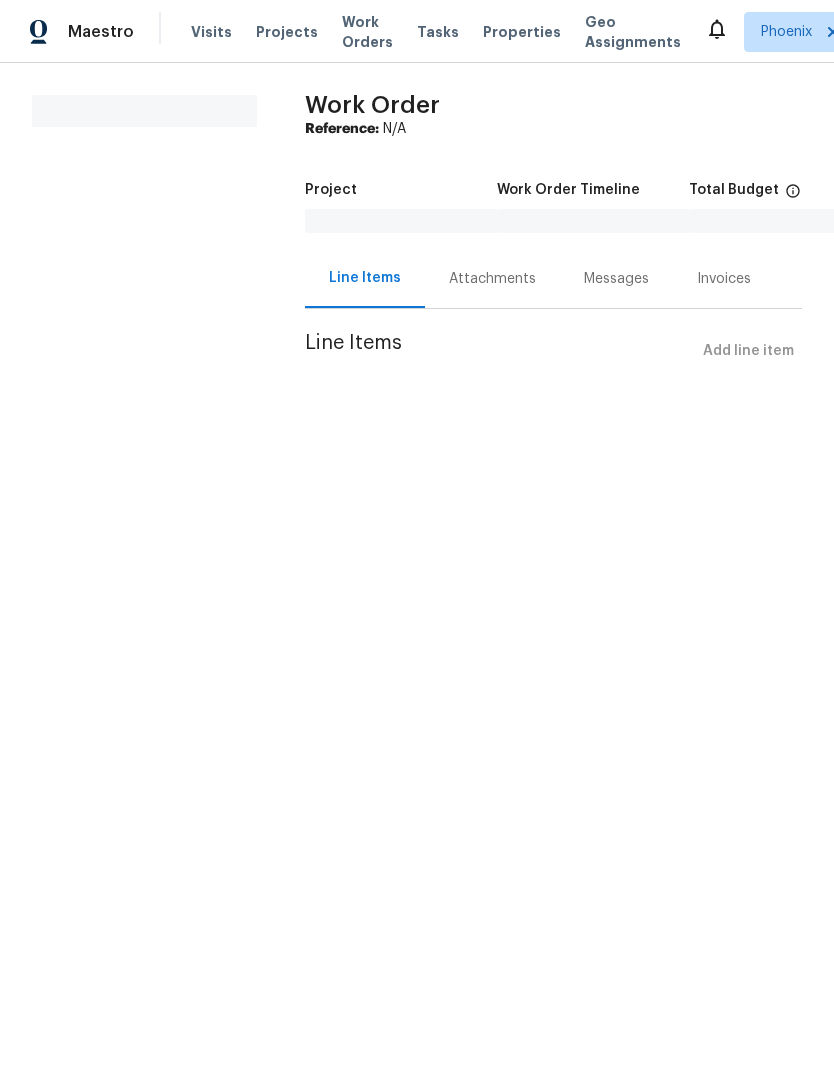 scroll, scrollTop: 0, scrollLeft: 0, axis: both 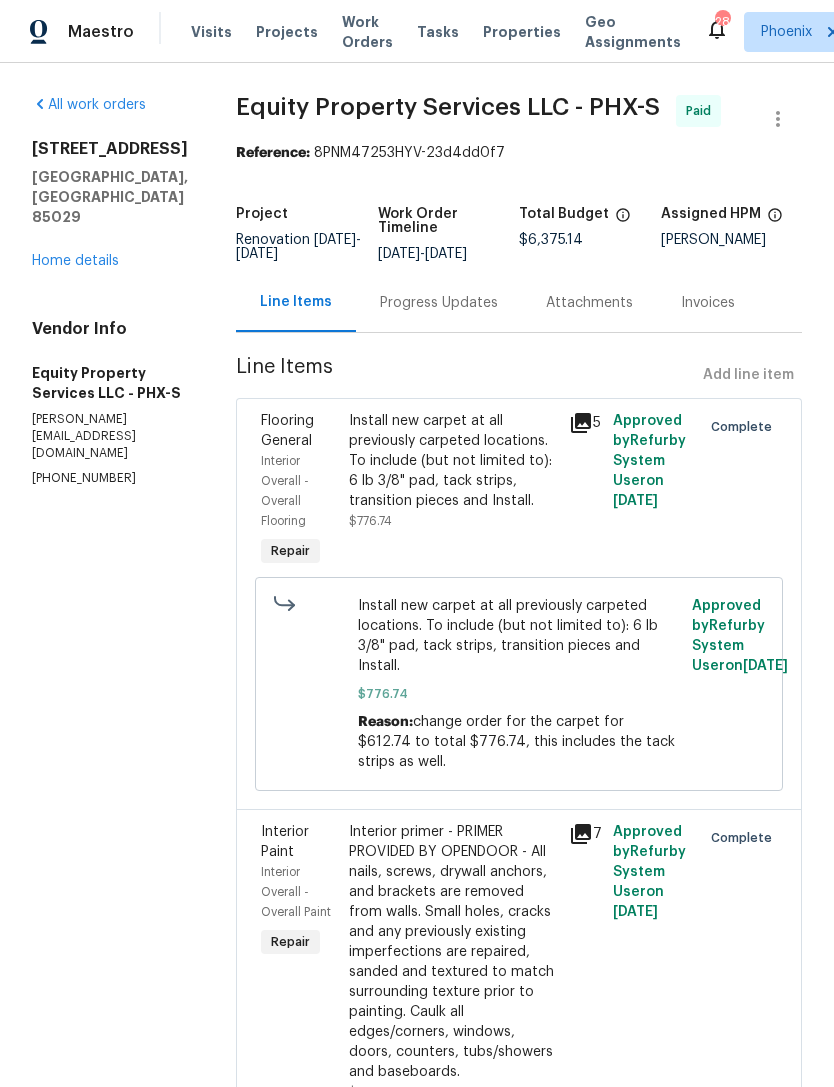 click on "Home details" at bounding box center [75, 261] 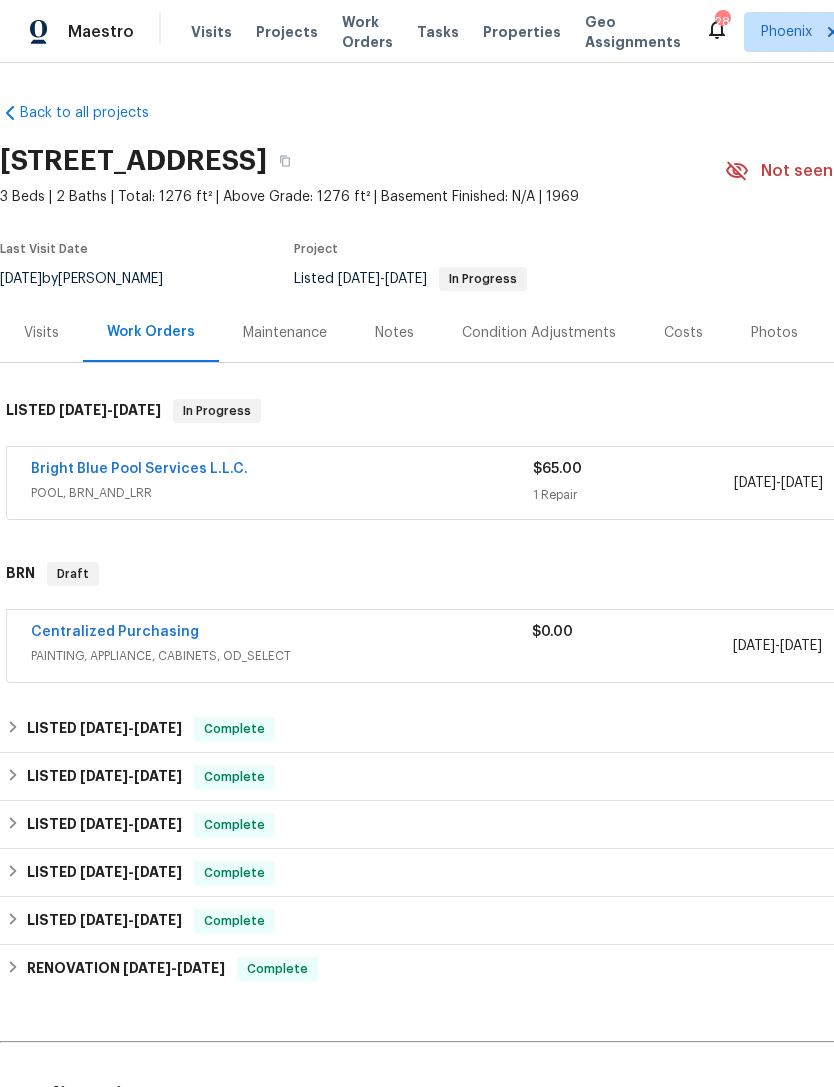 scroll, scrollTop: 0, scrollLeft: 0, axis: both 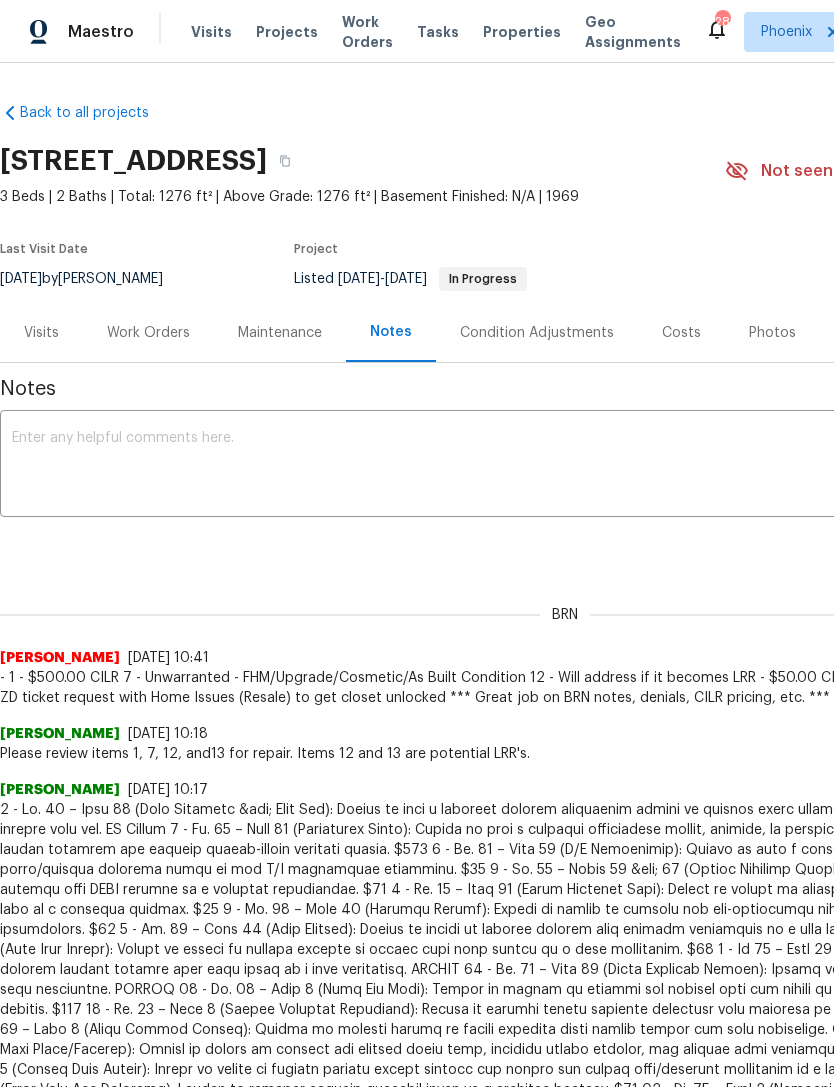 click at bounding box center (565, 466) 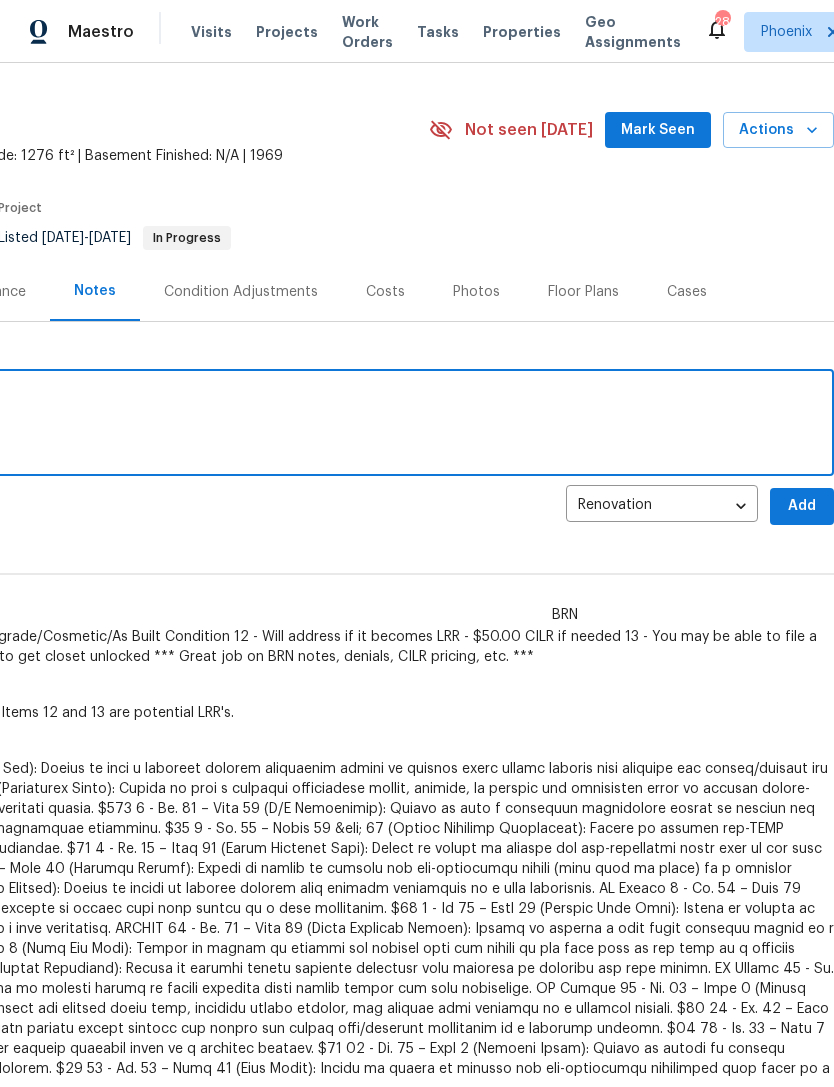 scroll, scrollTop: 43, scrollLeft: 296, axis: both 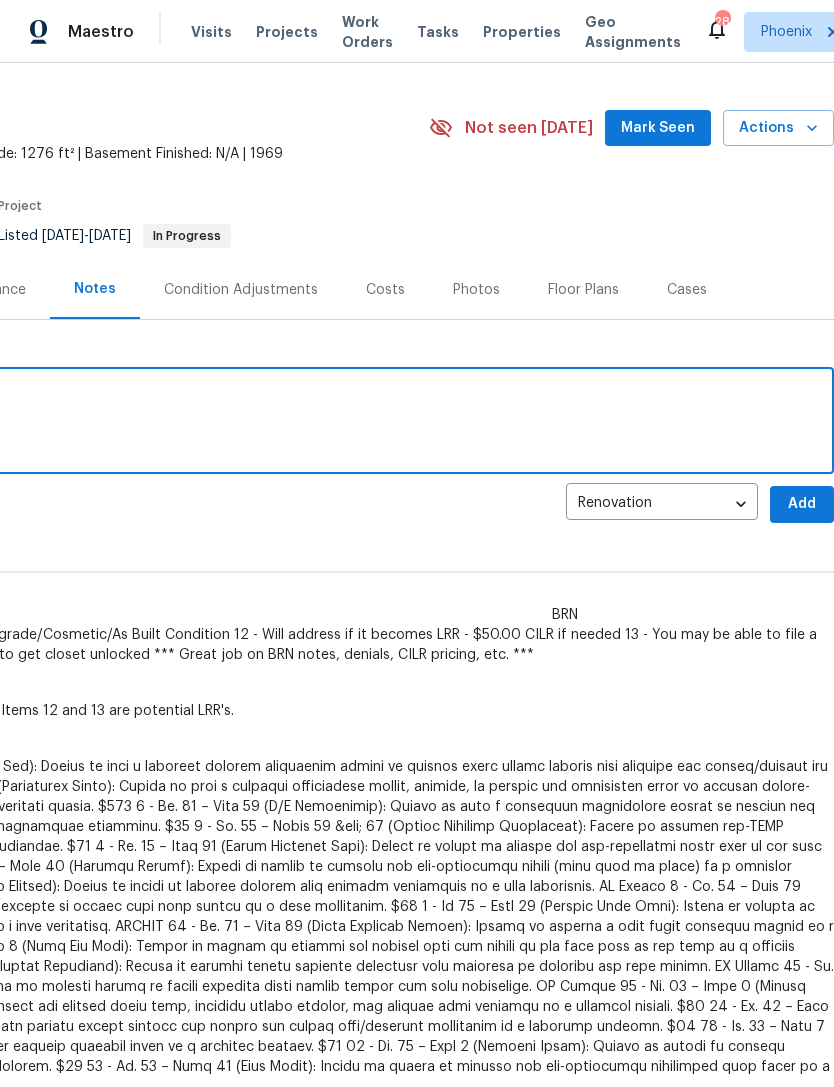 type on "Range delivered [DATE] at 1:30" 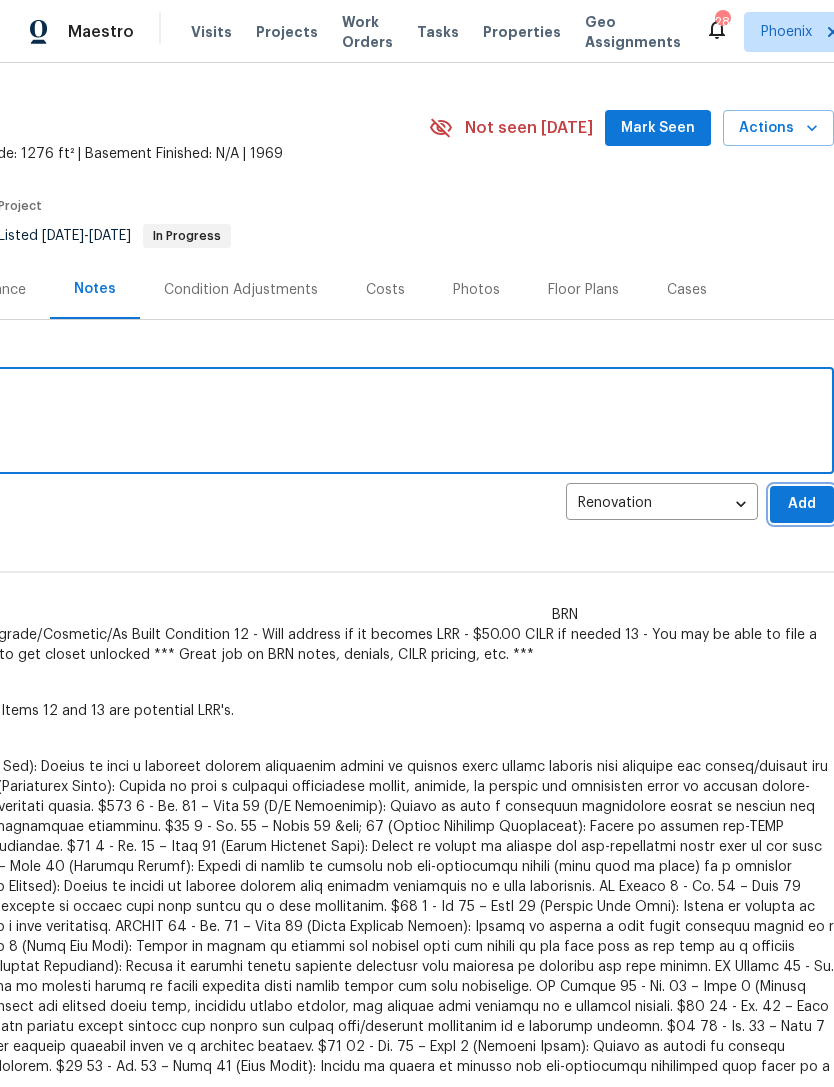 click on "Add" at bounding box center [802, 504] 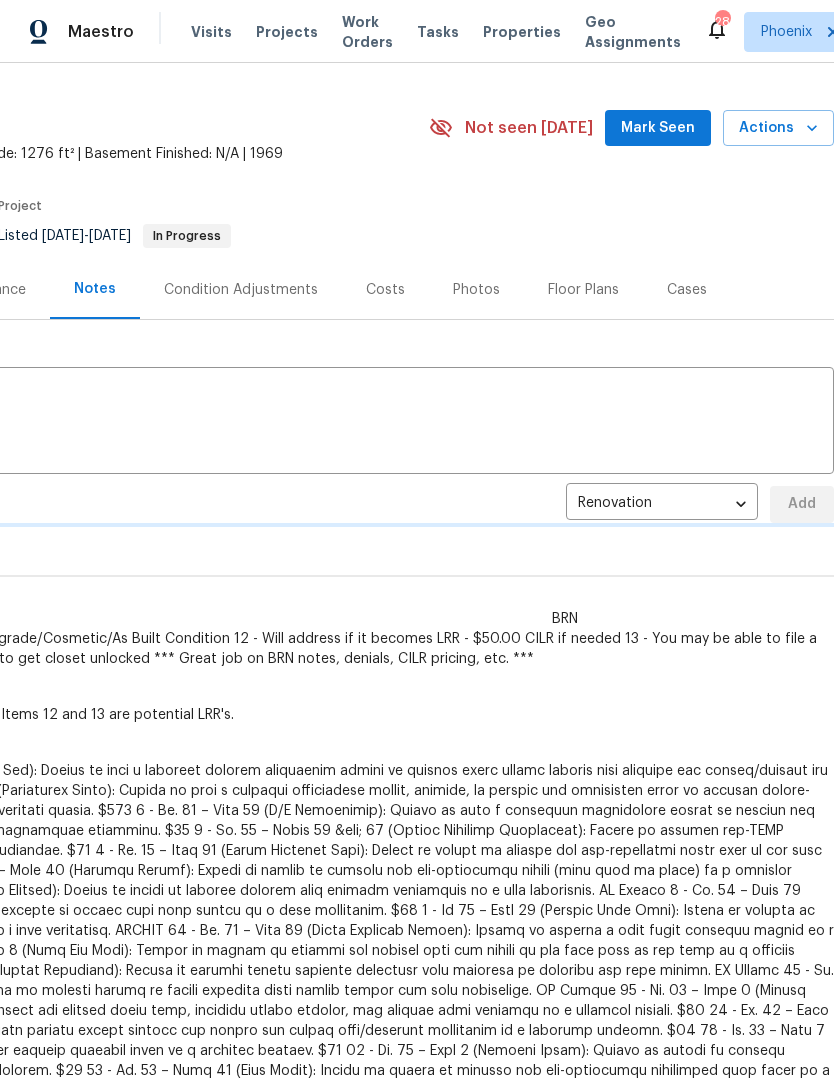 type 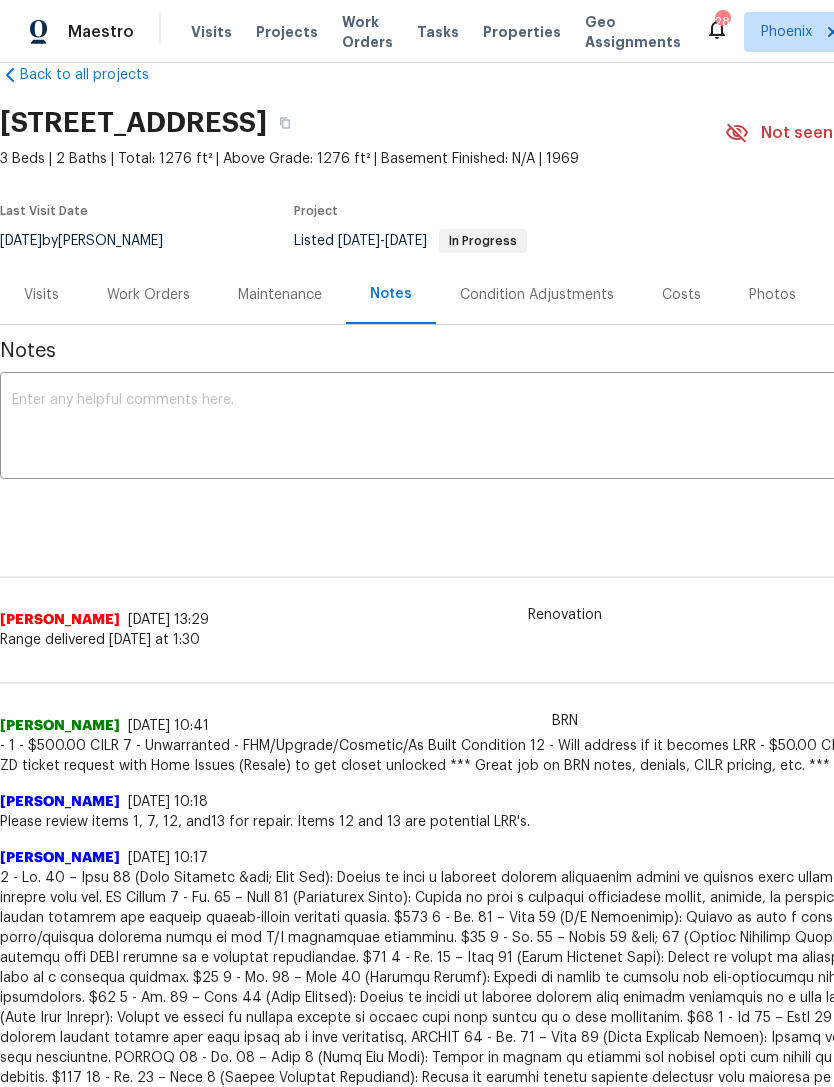 scroll, scrollTop: 39, scrollLeft: 0, axis: vertical 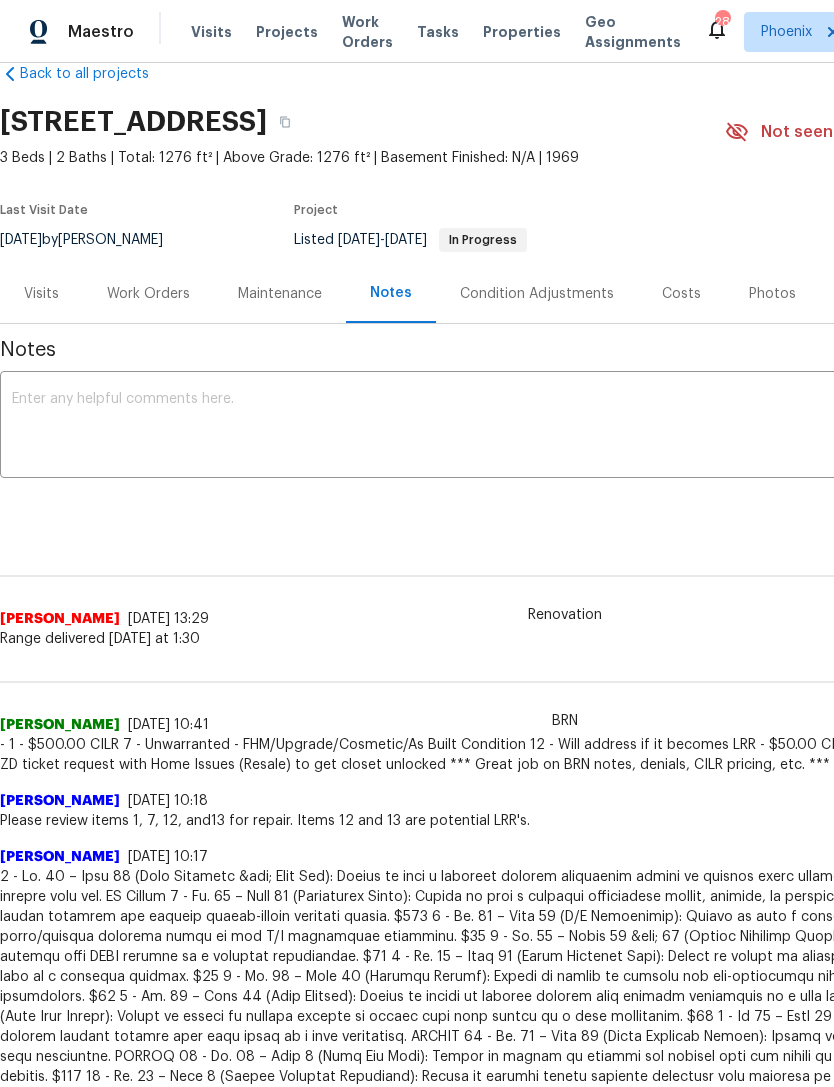 click on "Work Orders" at bounding box center (148, 293) 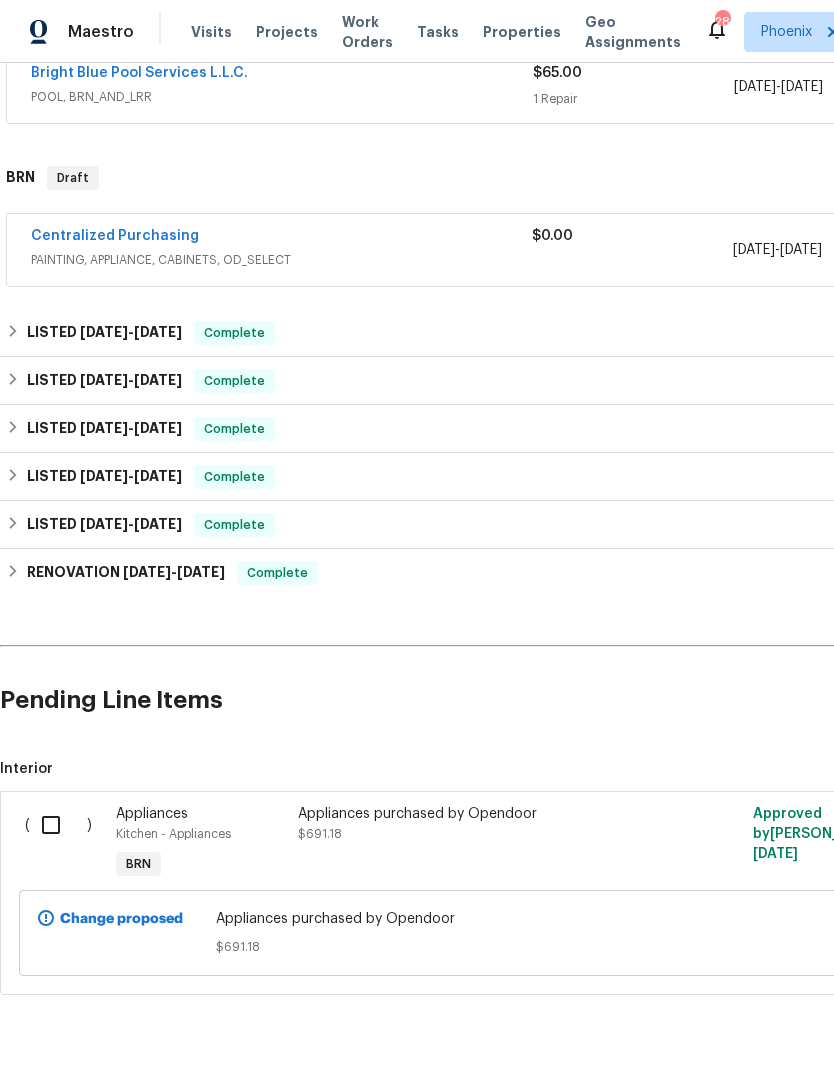 scroll, scrollTop: 396, scrollLeft: 0, axis: vertical 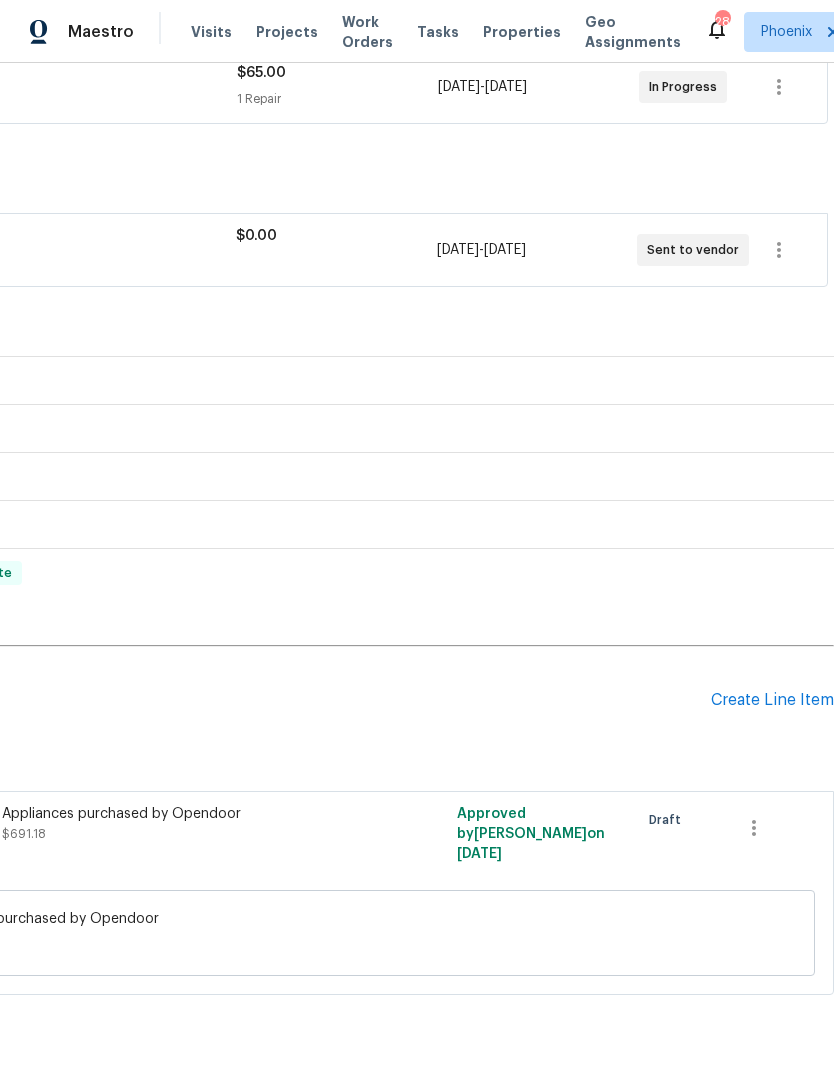 click on "Create Line Item" at bounding box center (772, 700) 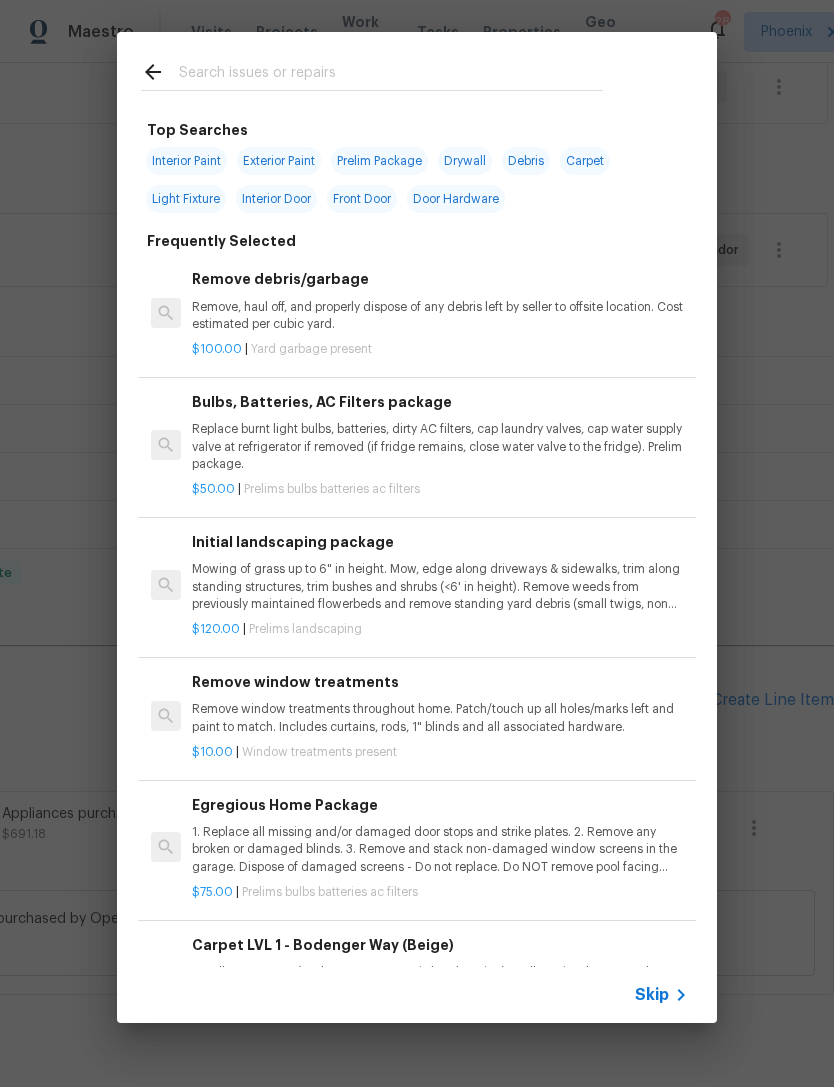 click at bounding box center (391, 75) 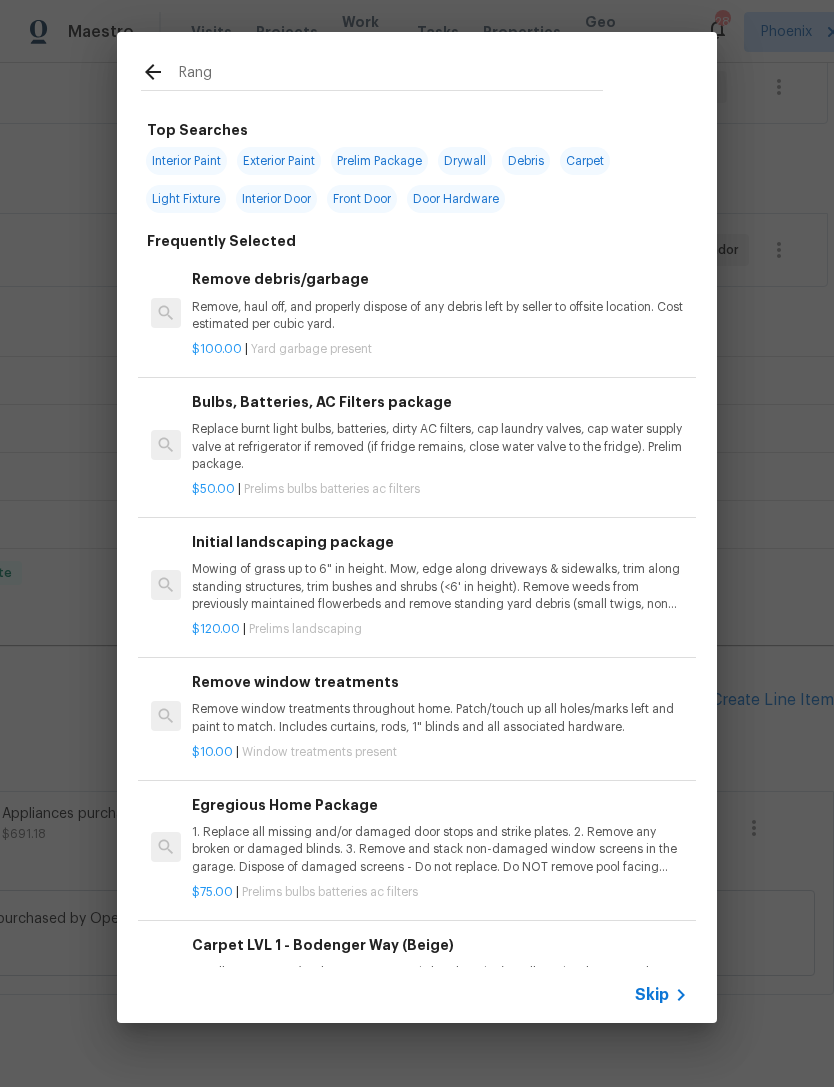 type on "Range" 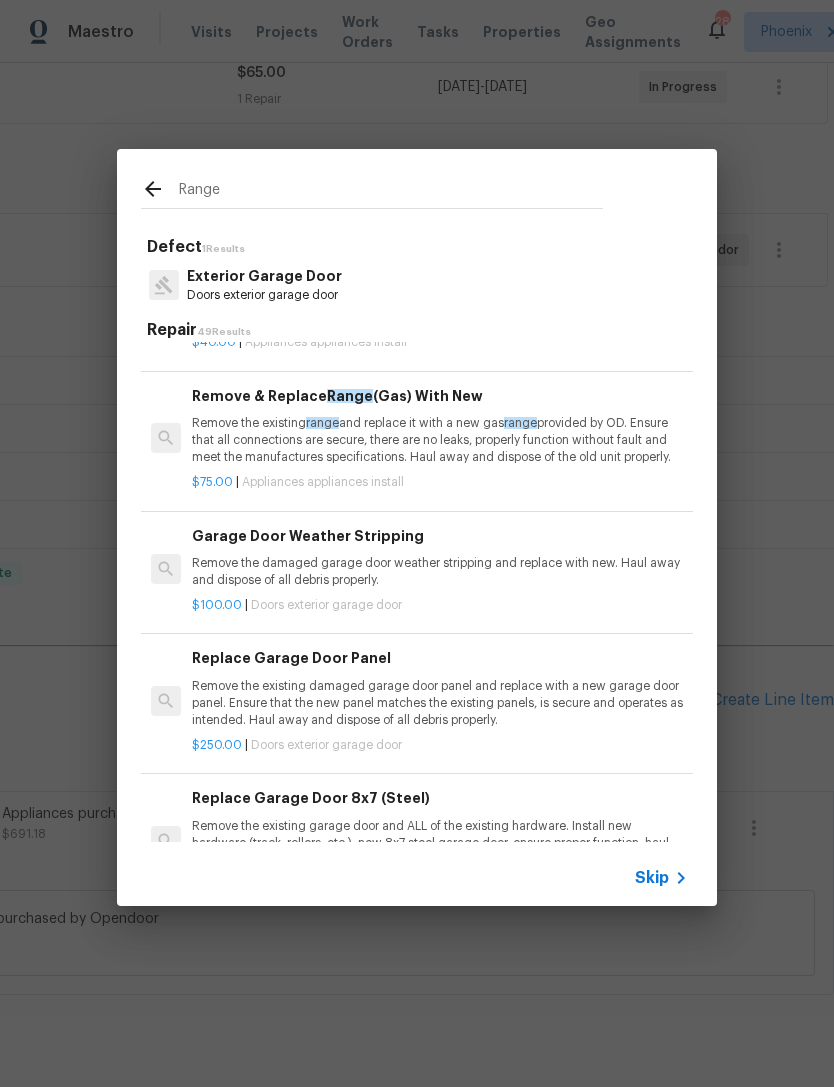 scroll, scrollTop: 515, scrollLeft: 0, axis: vertical 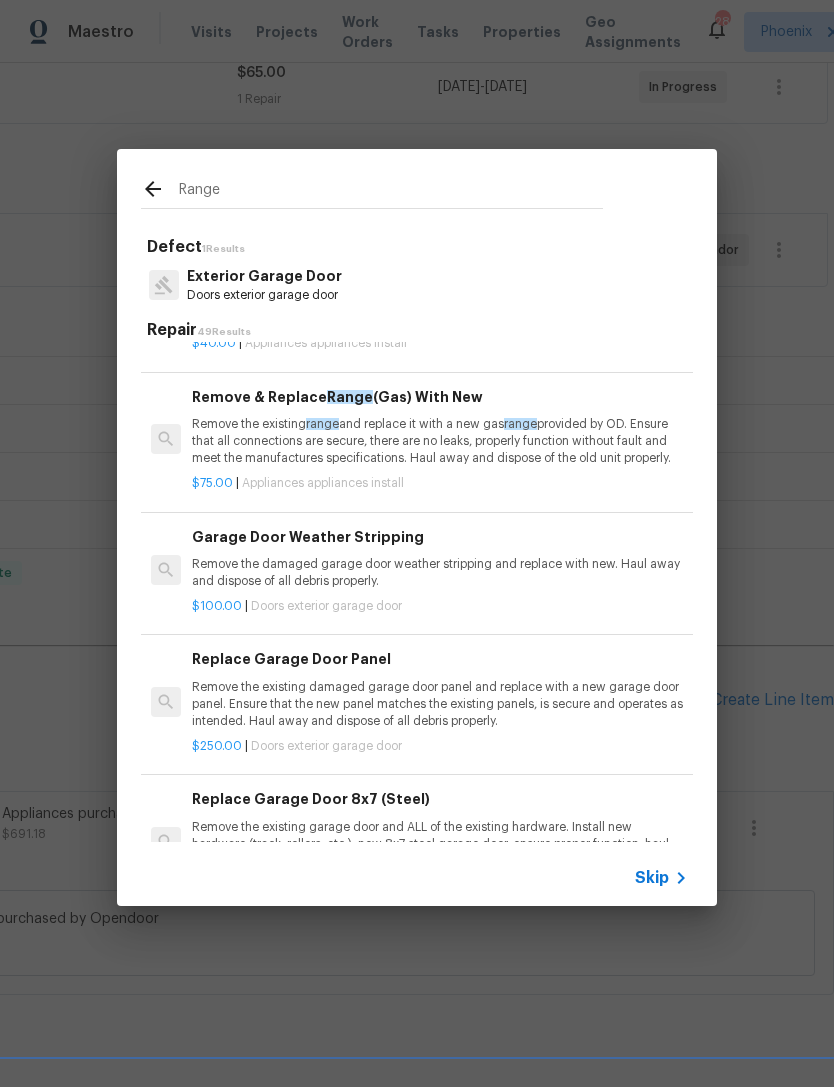 click on "Remove the existing  range  and replace it with a new gas  range  provided by OD. Ensure that all  connections are secure, there are no leaks, properly function without fault and meet the manufactures specifications. Haul away and dispose of the old unit properly." at bounding box center (440, 441) 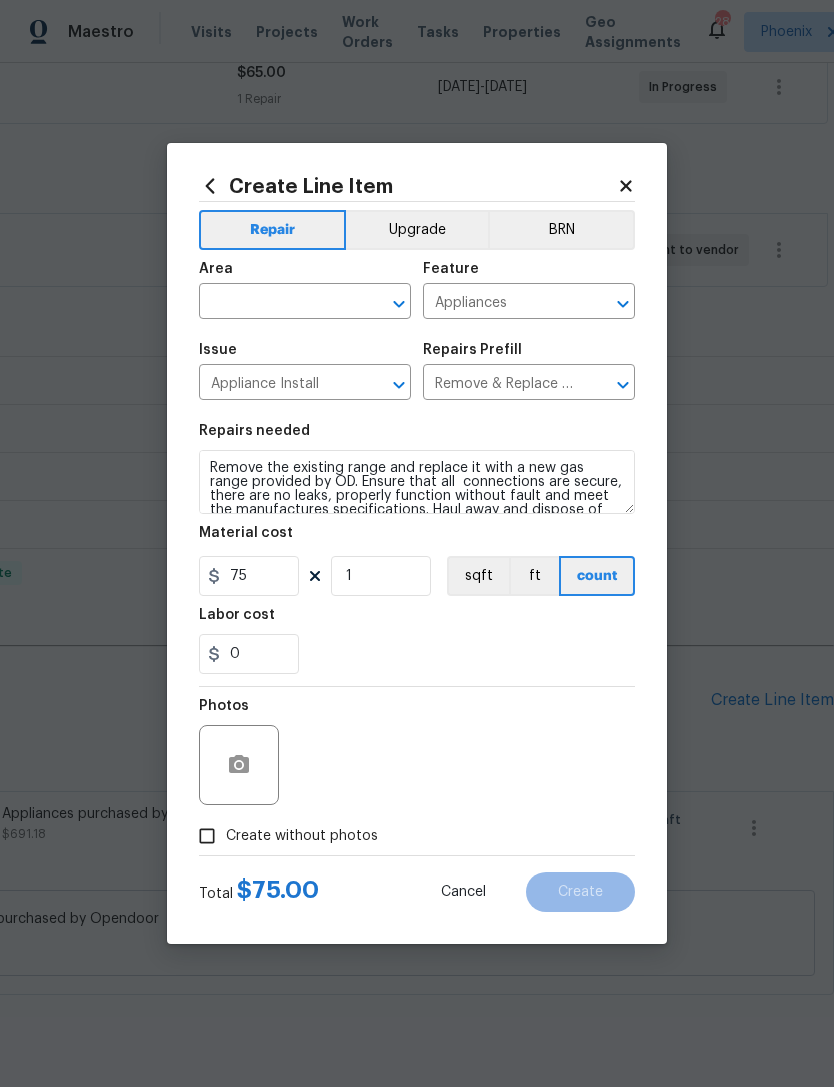 click at bounding box center [277, 303] 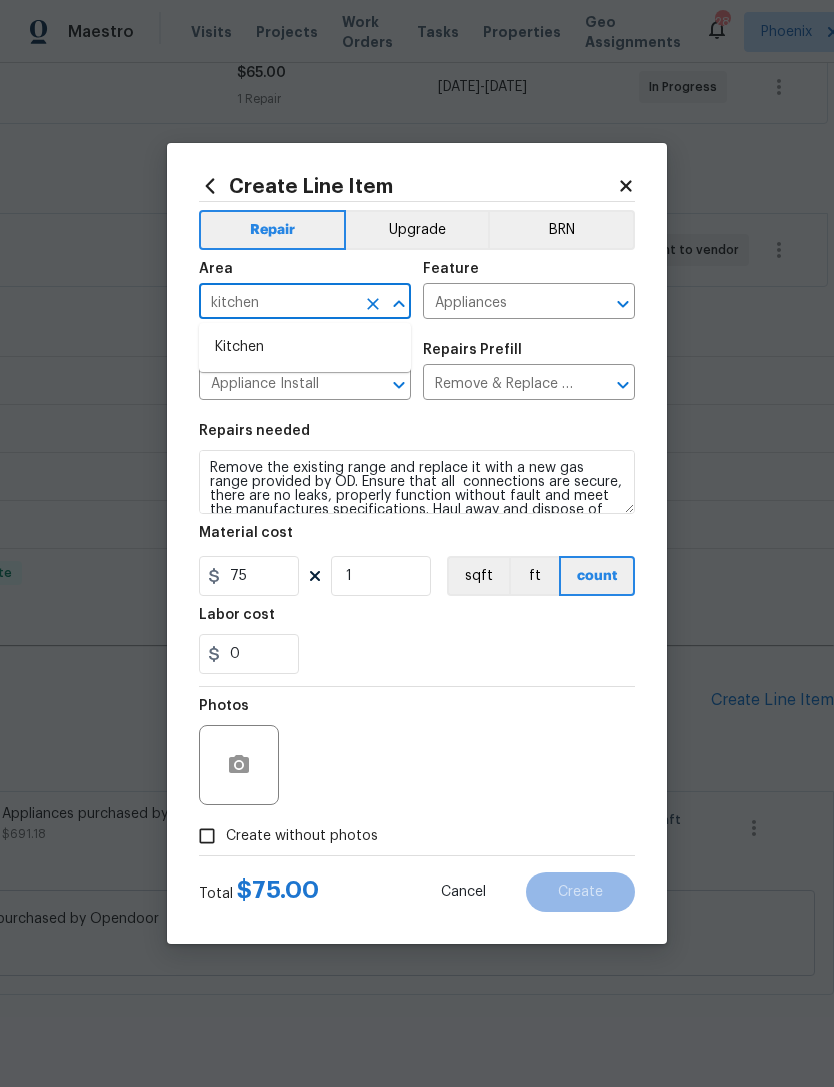 click on "Kitchen" at bounding box center [305, 347] 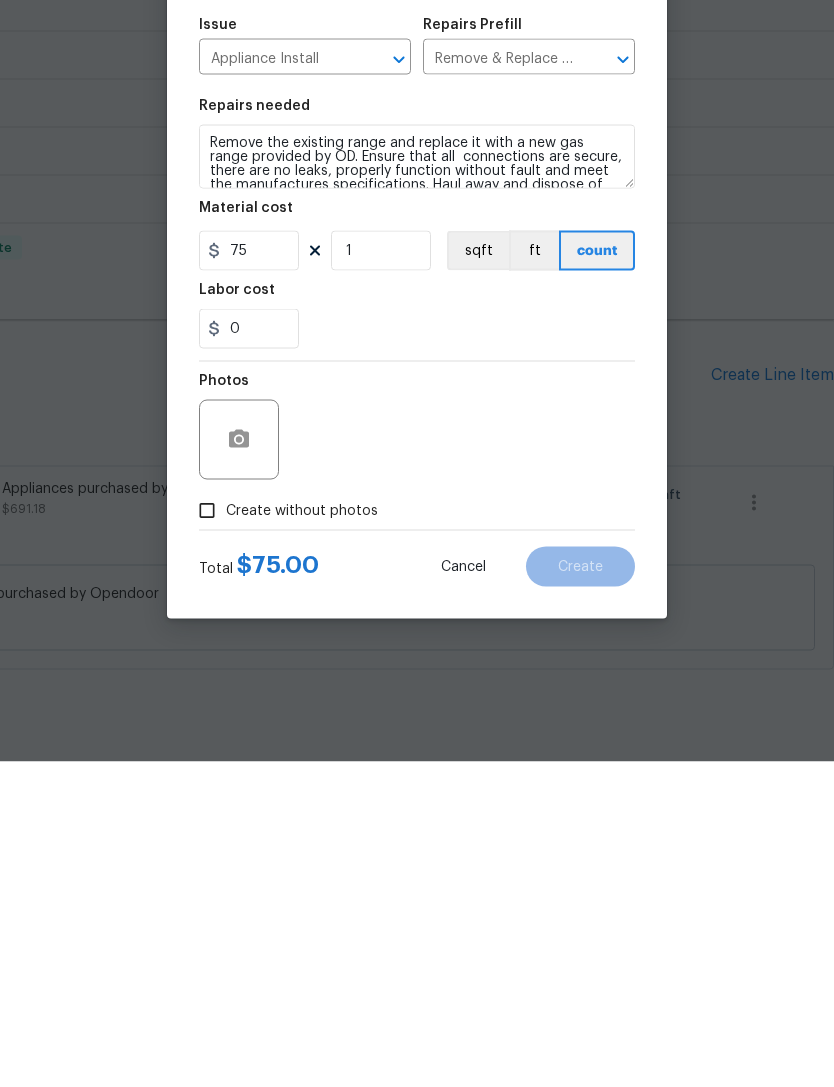 click on "Create without photos" at bounding box center (207, 836) 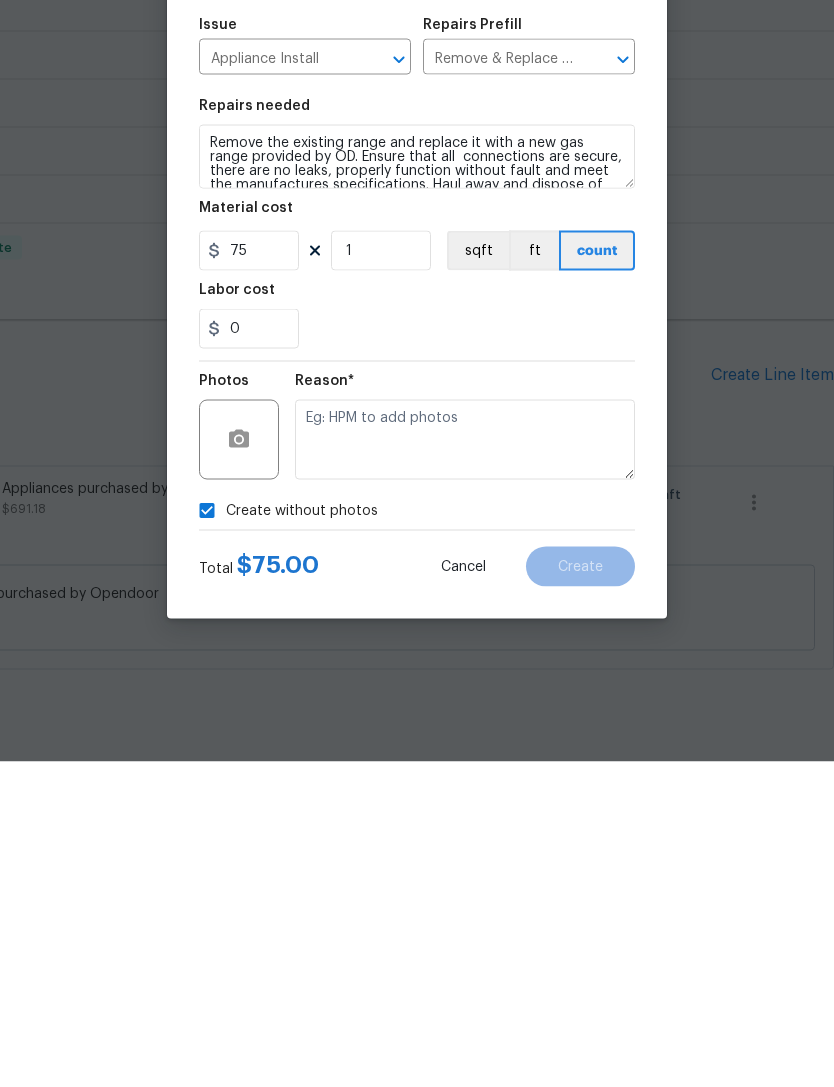 scroll, scrollTop: 64, scrollLeft: 0, axis: vertical 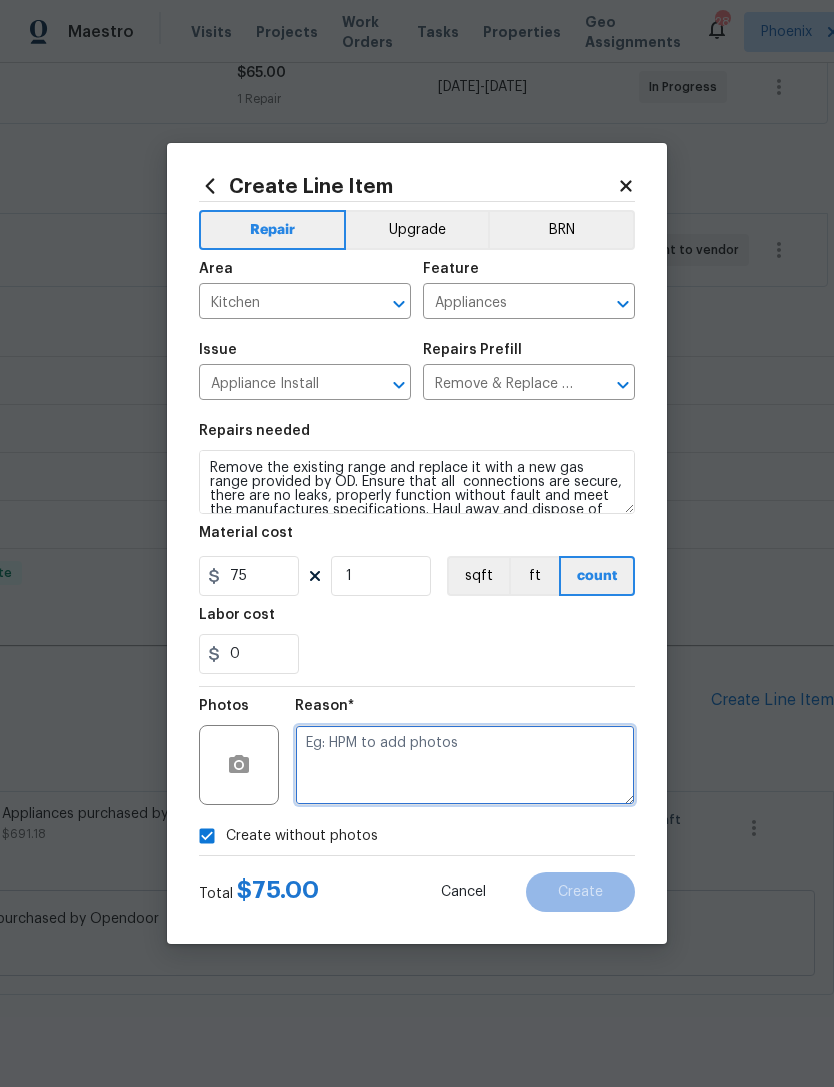 click at bounding box center (465, 765) 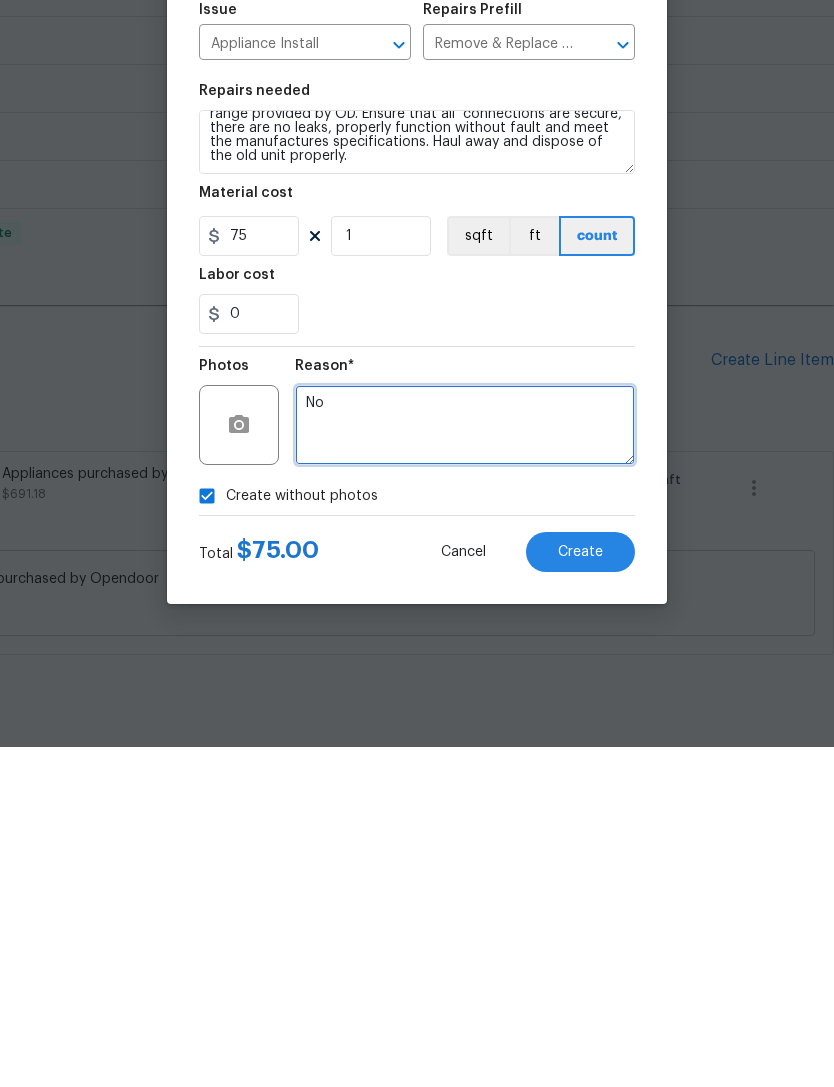 scroll, scrollTop: 28, scrollLeft: 0, axis: vertical 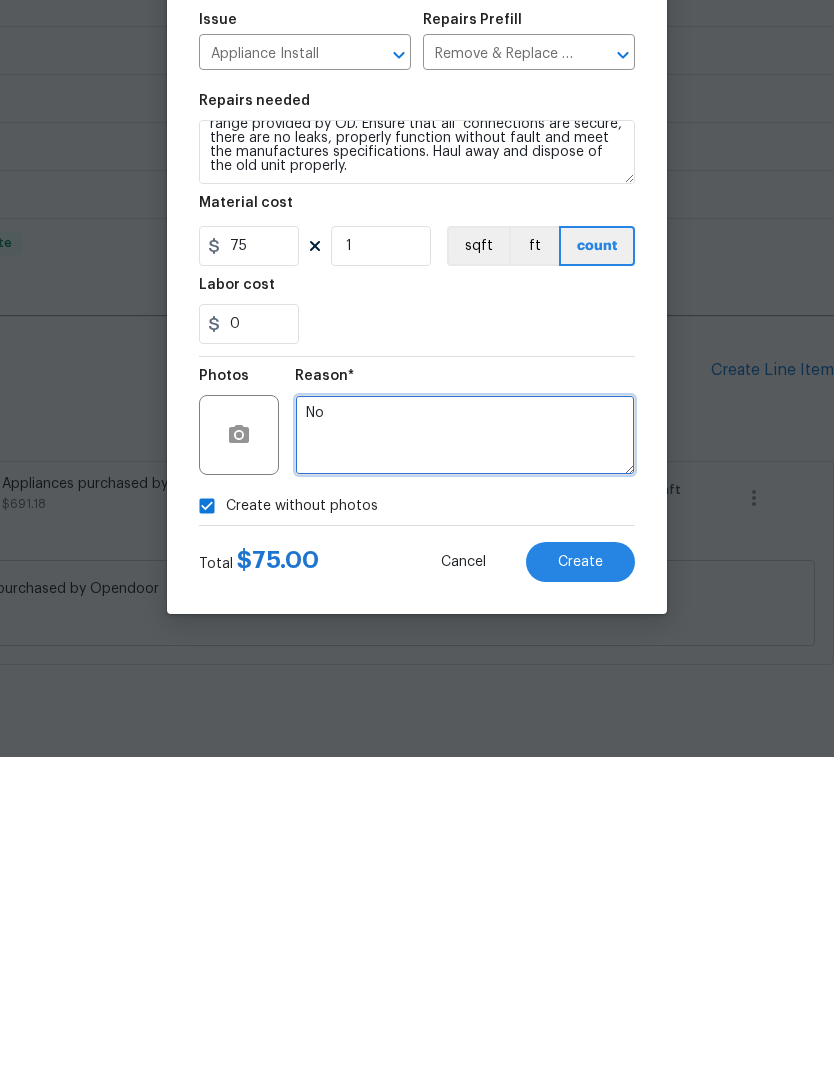 type on "No" 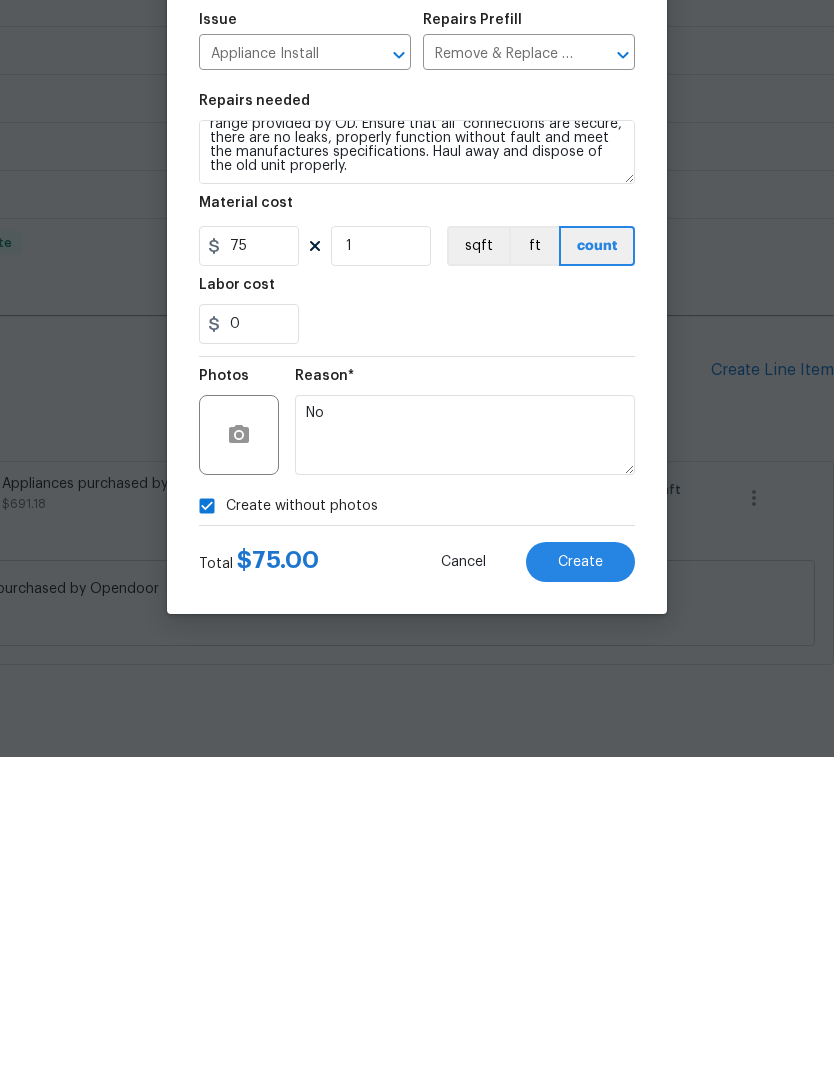 click on "Create" at bounding box center [580, 892] 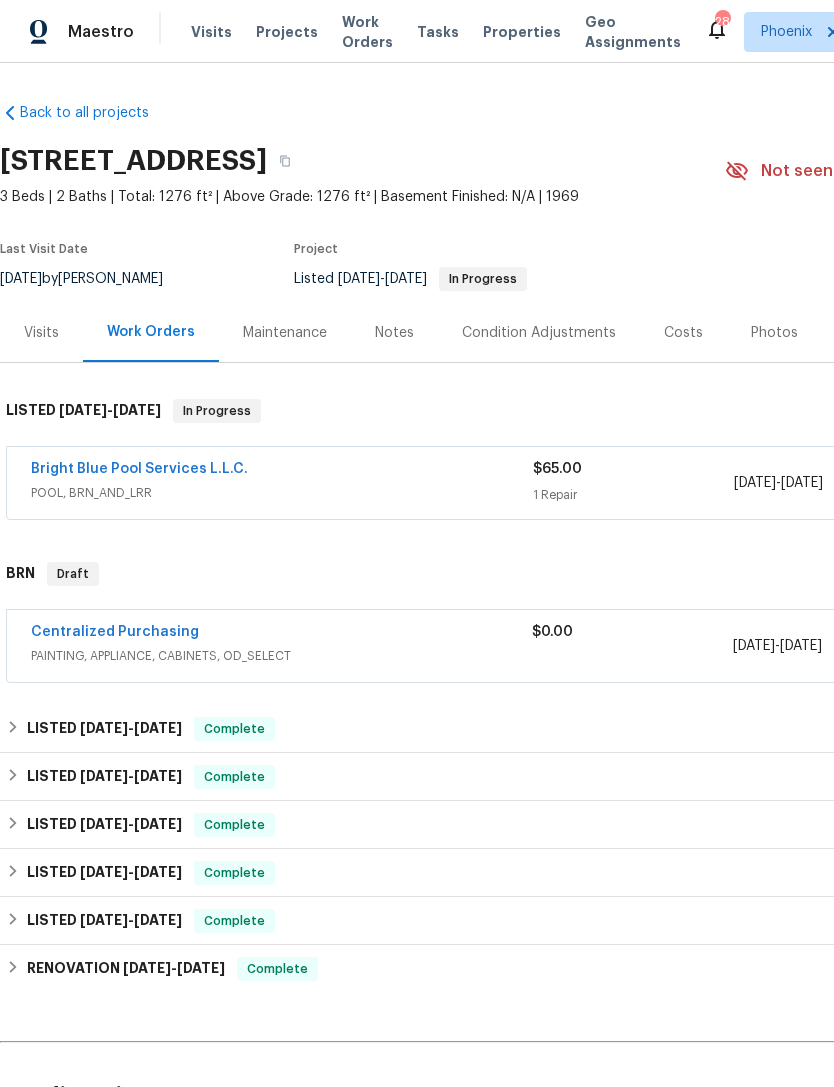 scroll, scrollTop: 0, scrollLeft: 0, axis: both 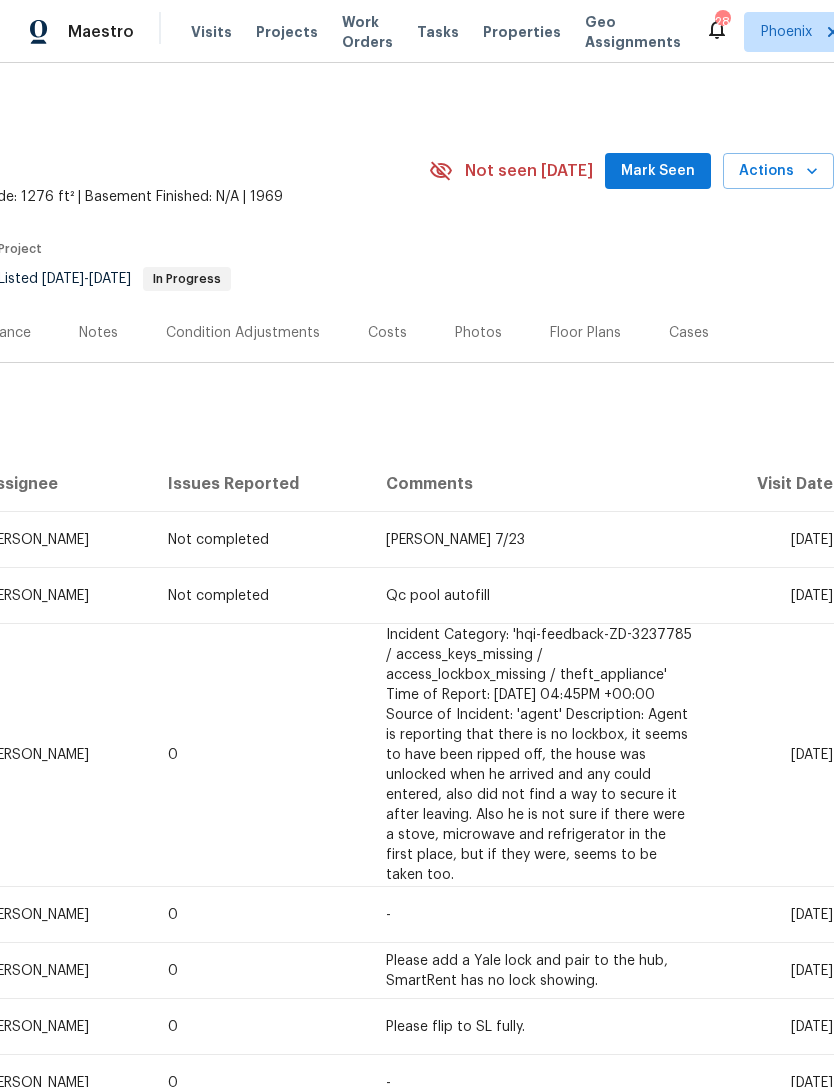click on "Actions" at bounding box center (778, 171) 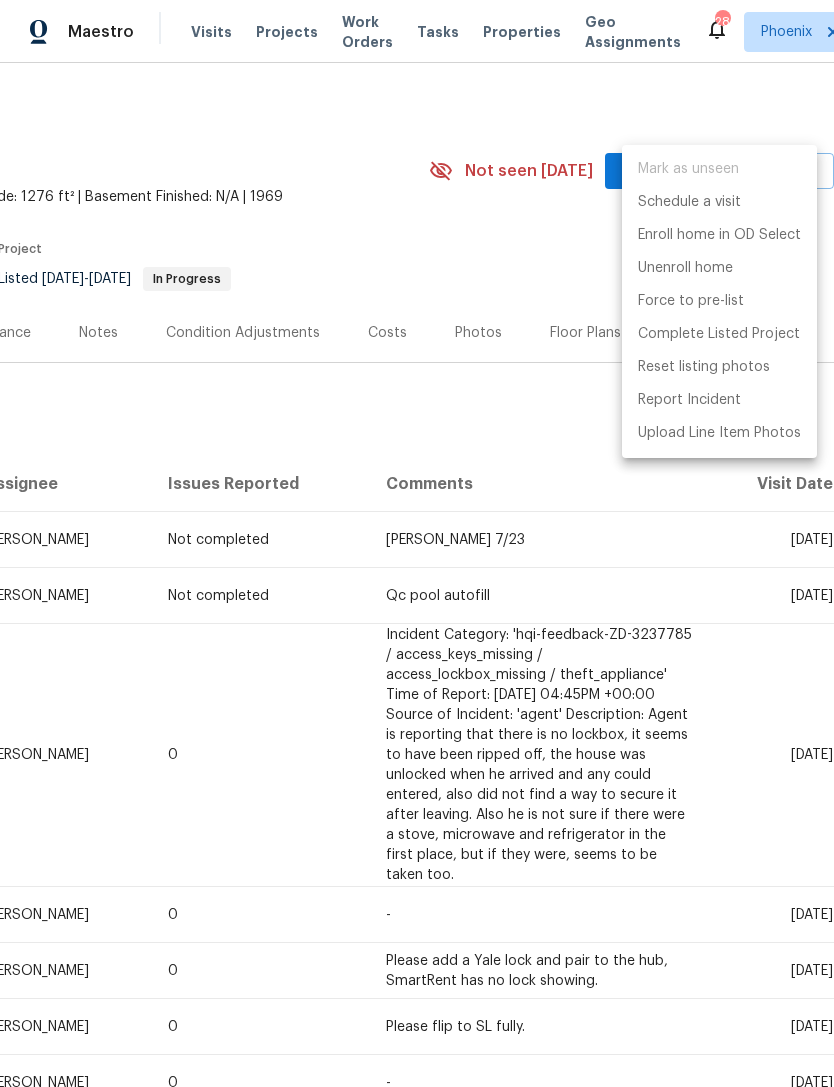 click at bounding box center (417, 543) 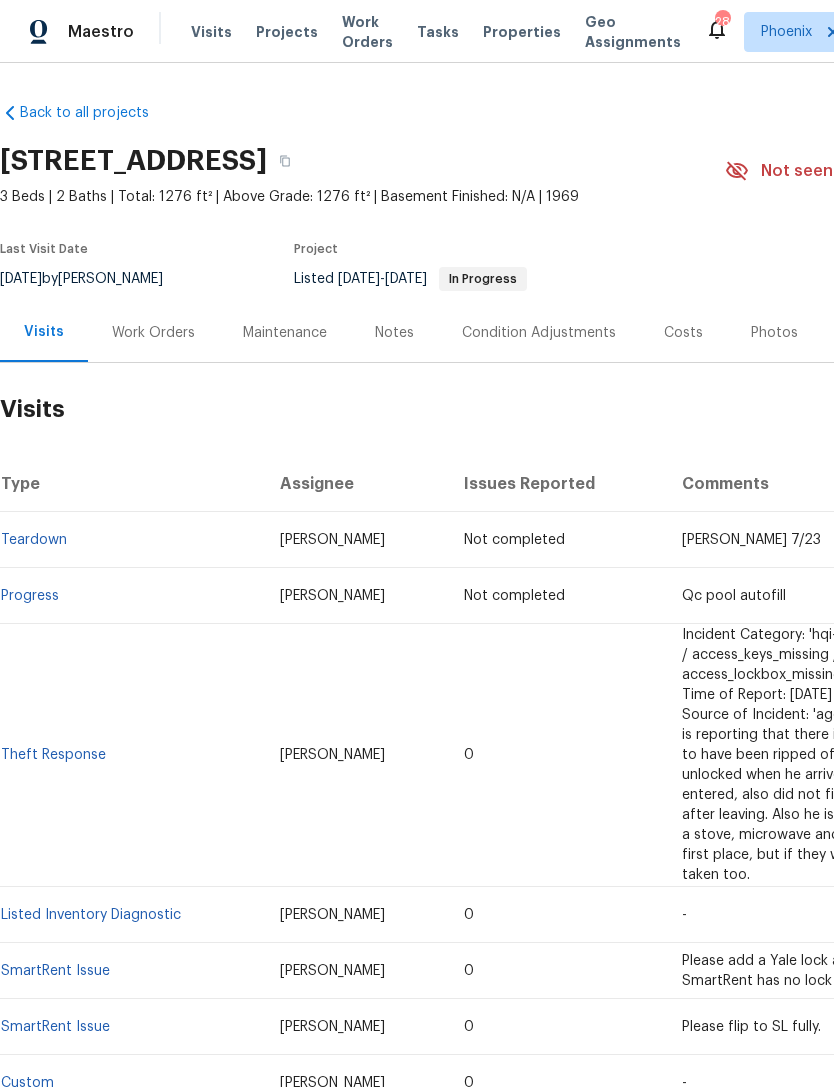 scroll, scrollTop: 0, scrollLeft: 0, axis: both 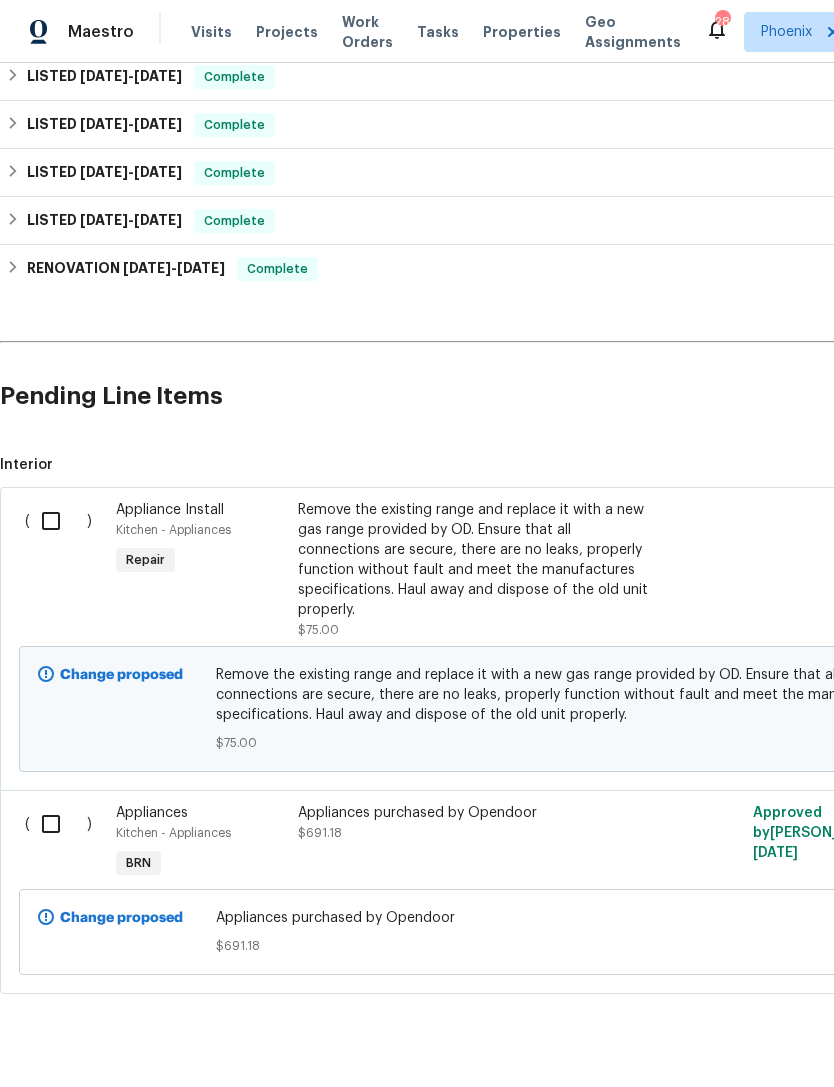 click at bounding box center [58, 521] 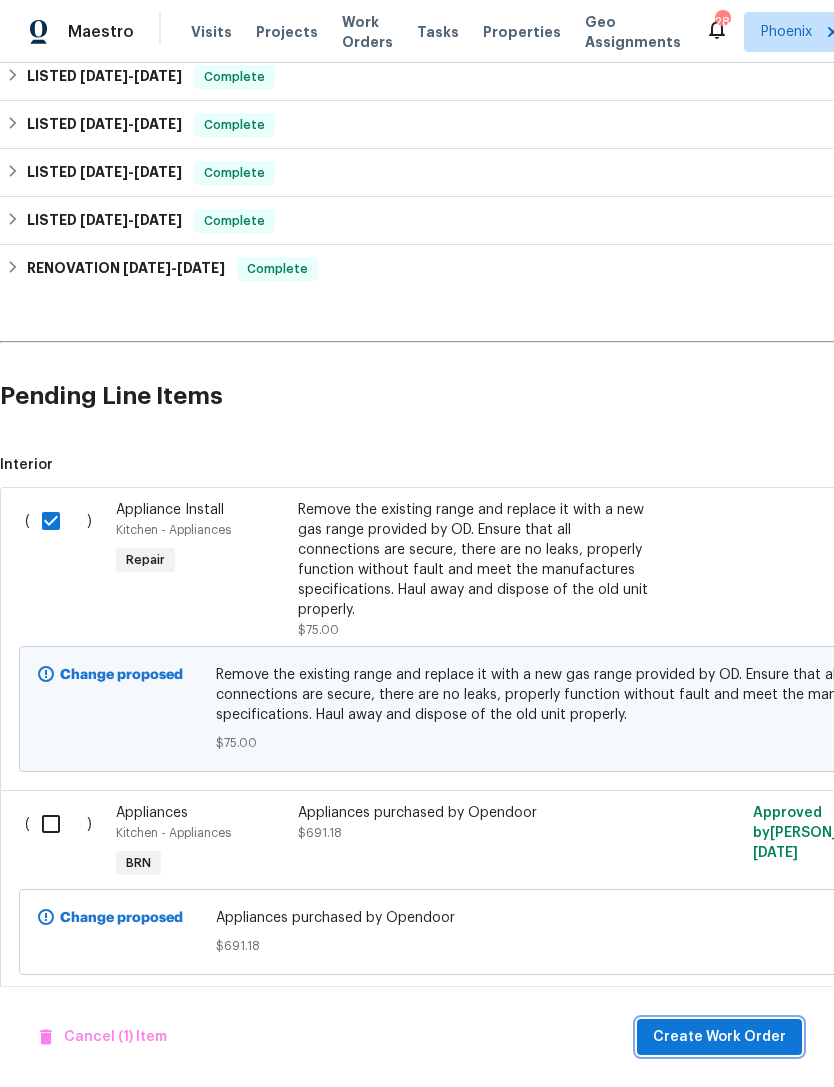 click on "Create Work Order" at bounding box center (719, 1037) 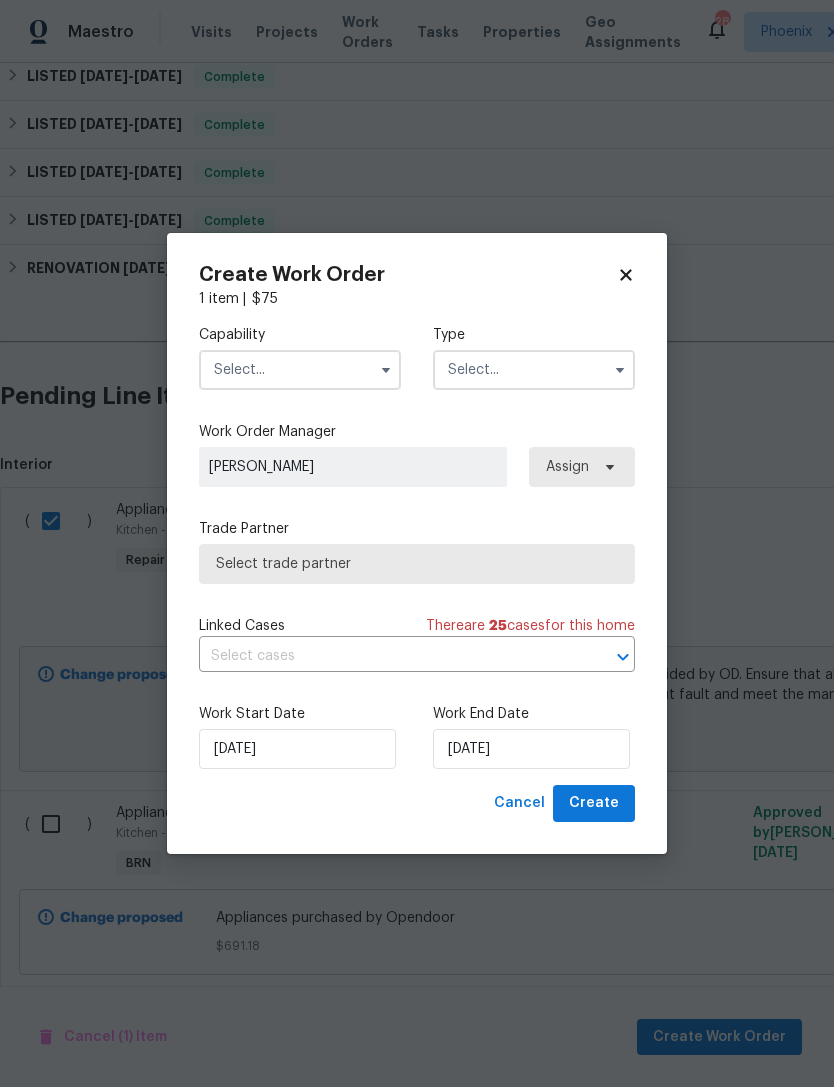 click at bounding box center [300, 370] 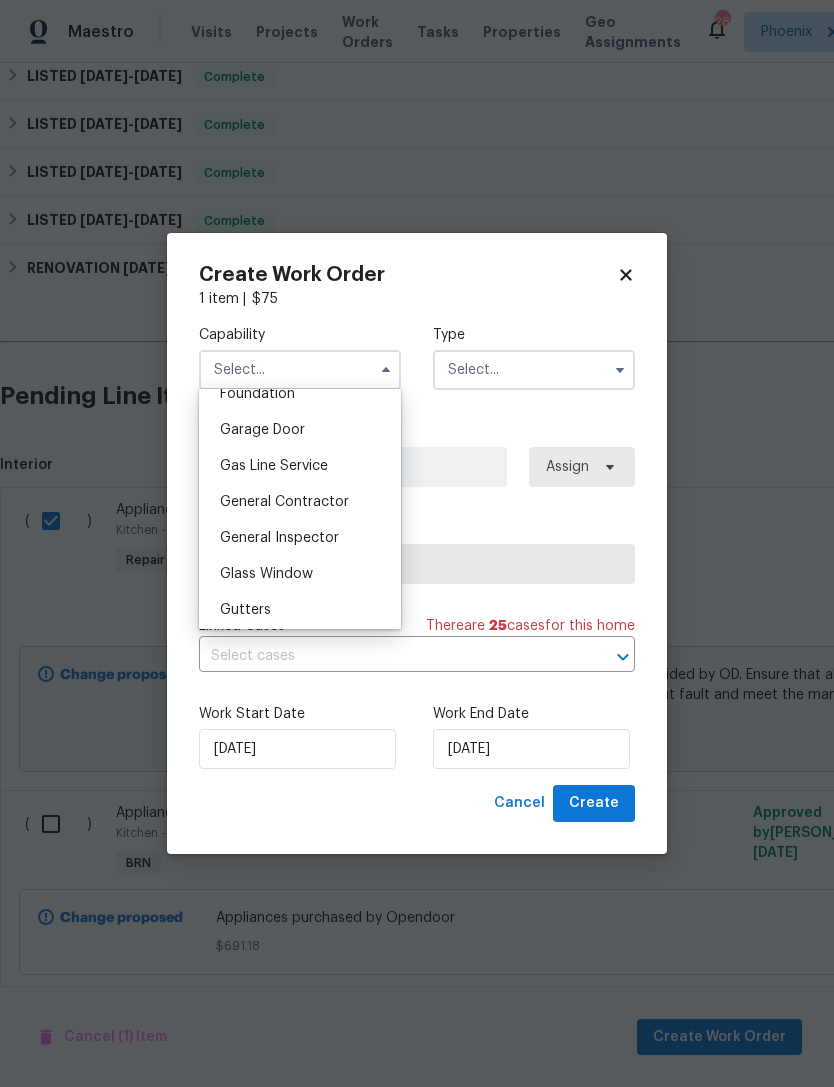 scroll, scrollTop: 890, scrollLeft: 0, axis: vertical 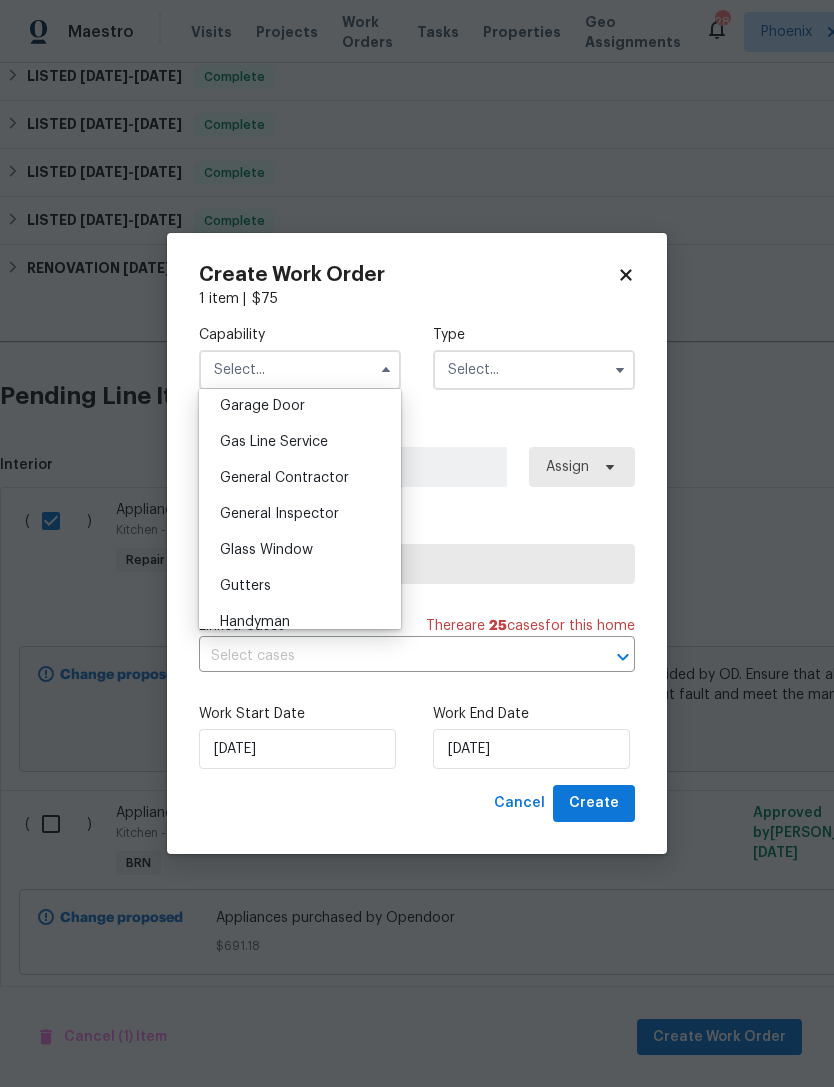 click on "General Contractor" at bounding box center [300, 478] 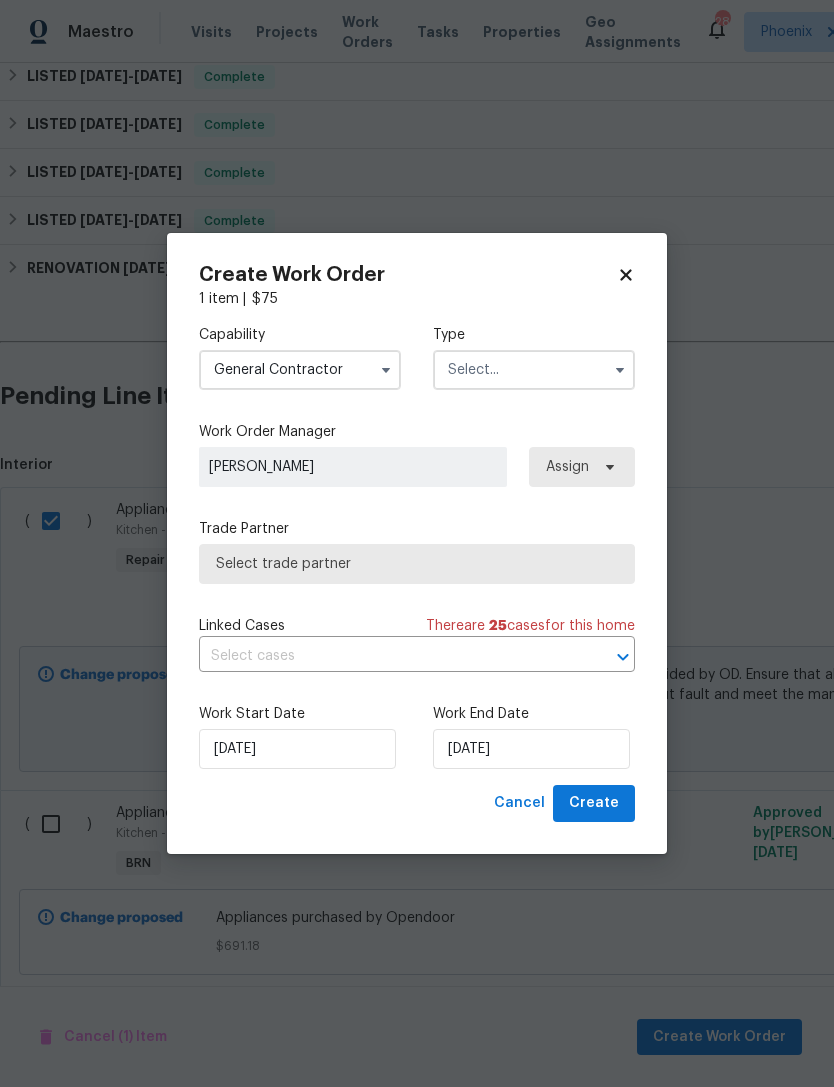 click at bounding box center [534, 370] 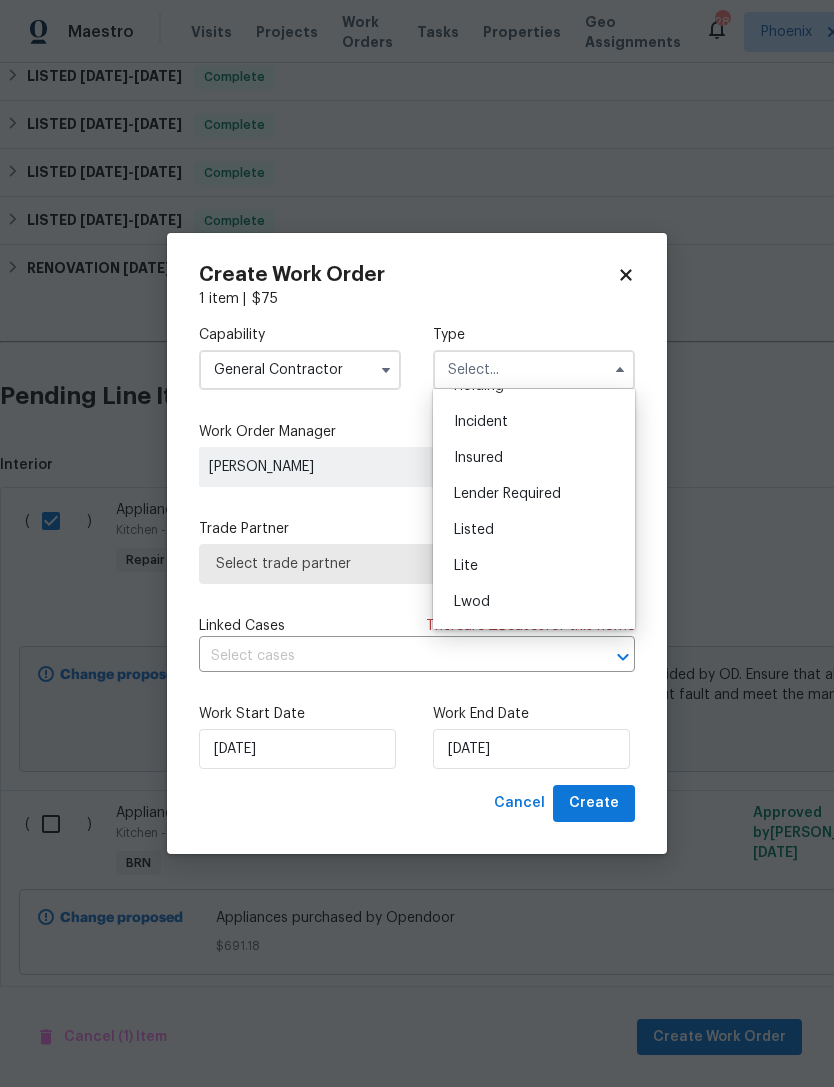 scroll, scrollTop: 100, scrollLeft: 0, axis: vertical 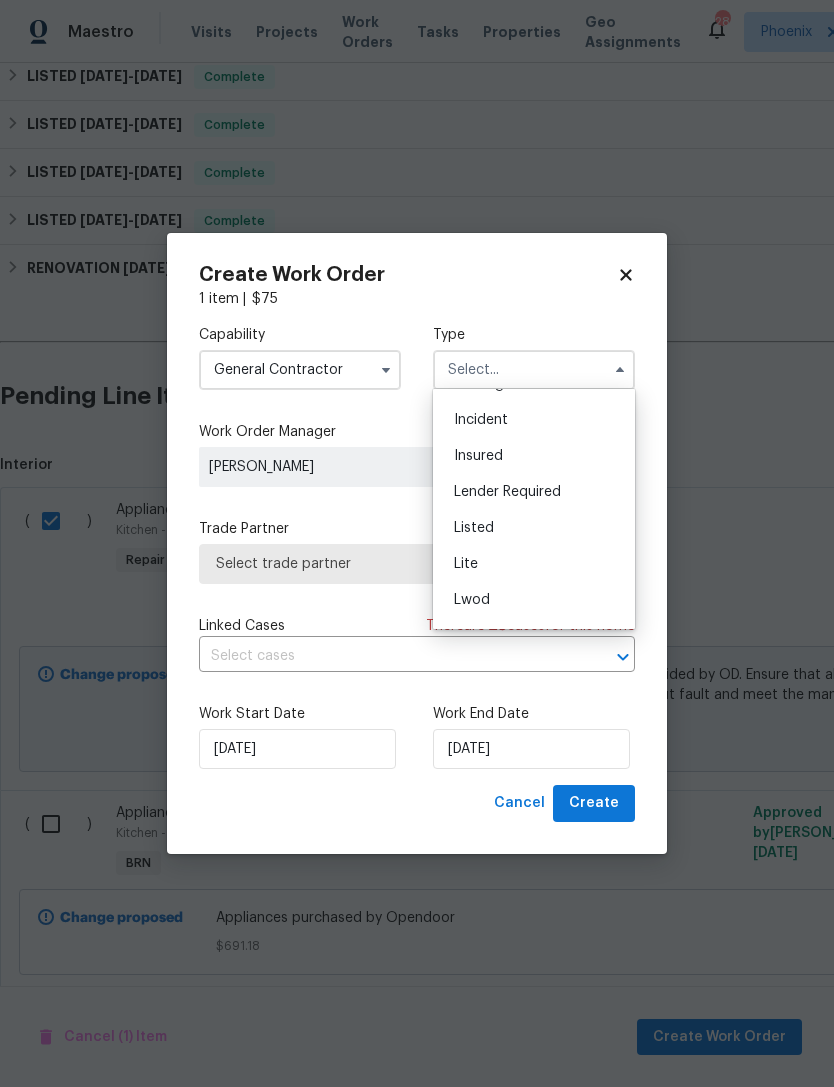 click on "Listed" at bounding box center (474, 528) 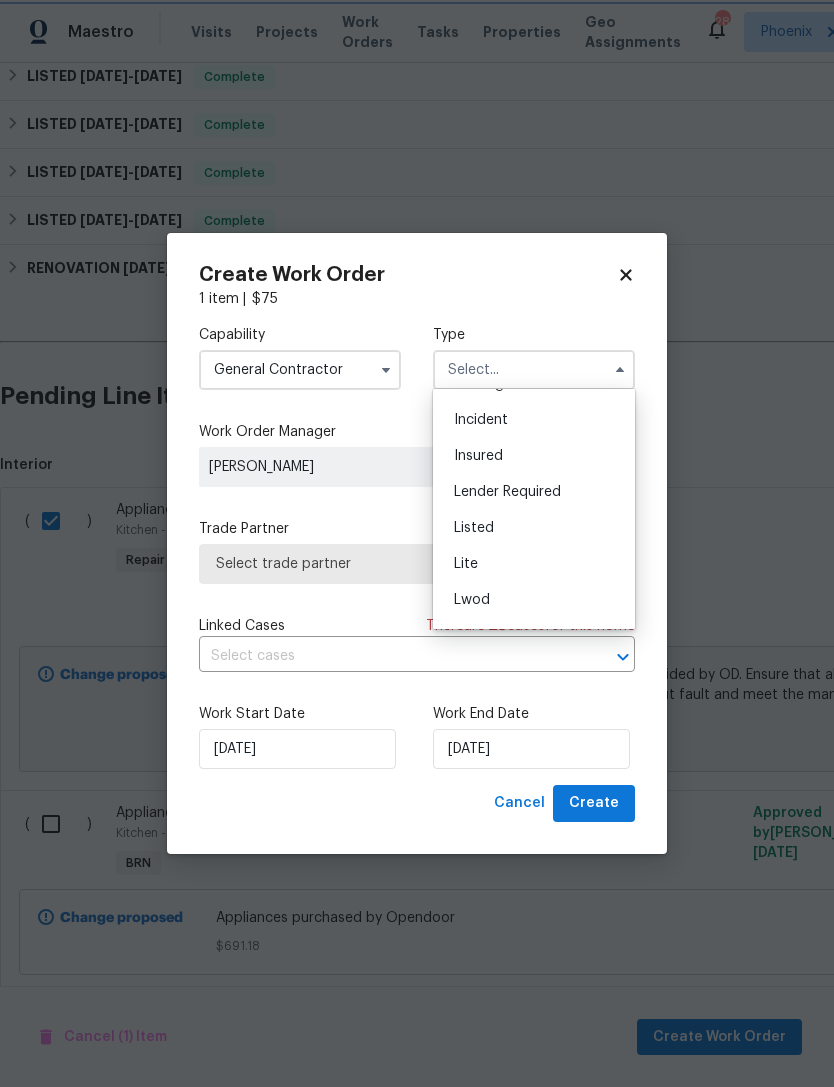 type on "Listed" 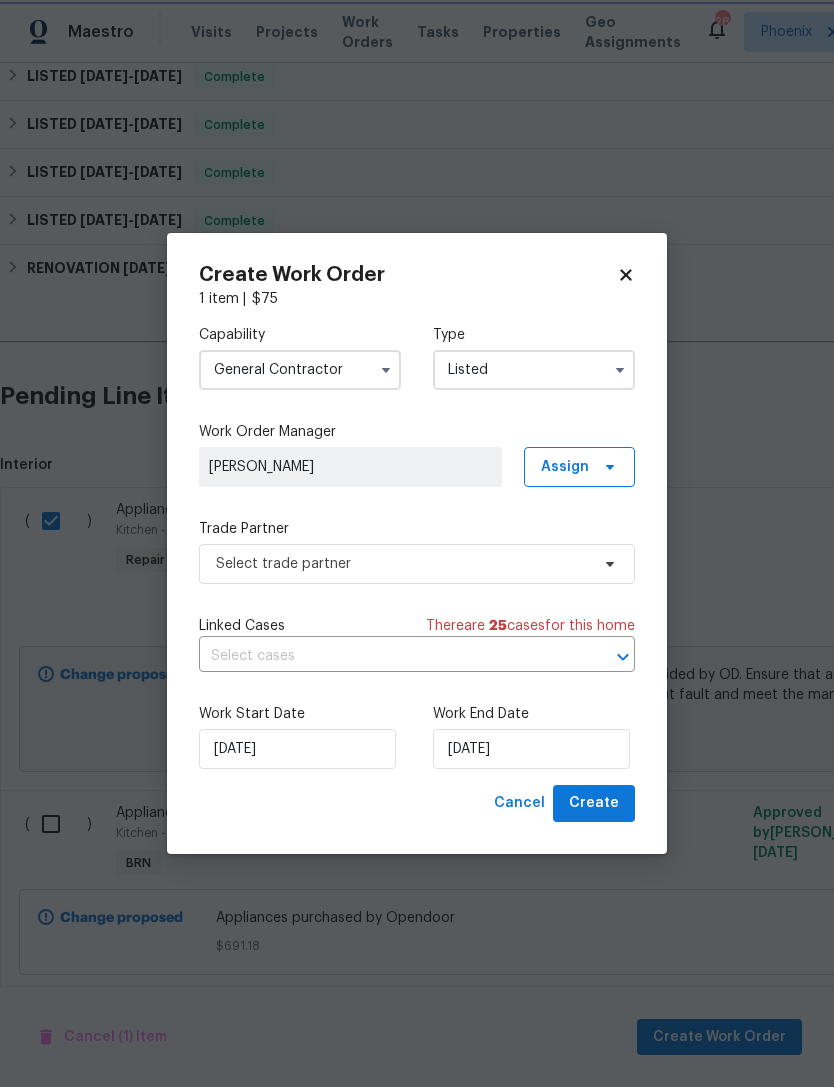 scroll, scrollTop: 0, scrollLeft: 0, axis: both 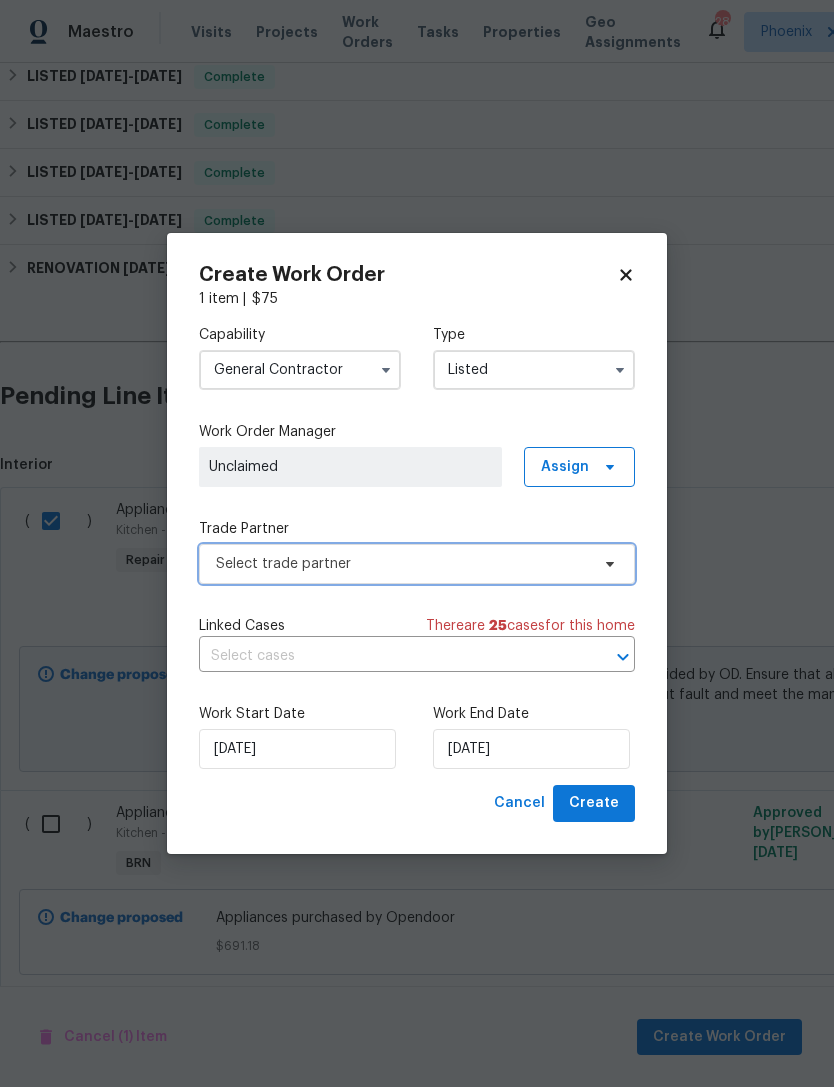 click on "Select trade partner" at bounding box center (417, 564) 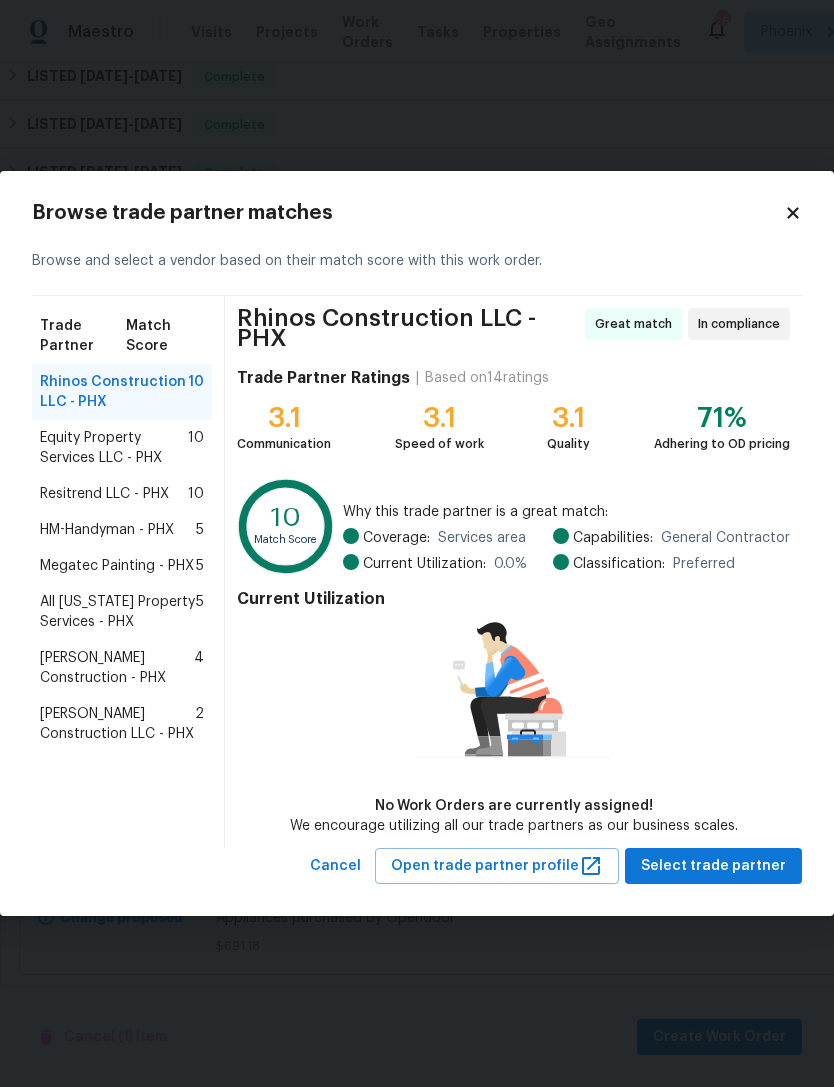 click on "Equity Property Services LLC - PHX" at bounding box center [114, 448] 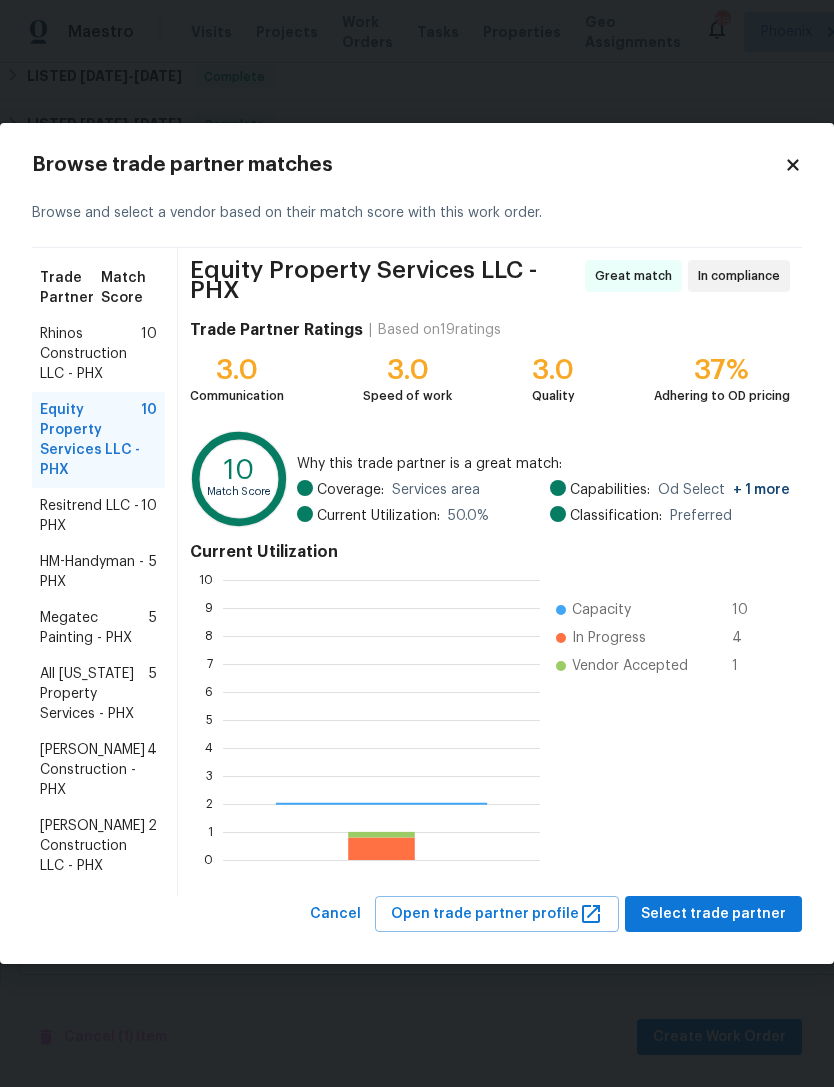 scroll, scrollTop: 2, scrollLeft: 2, axis: both 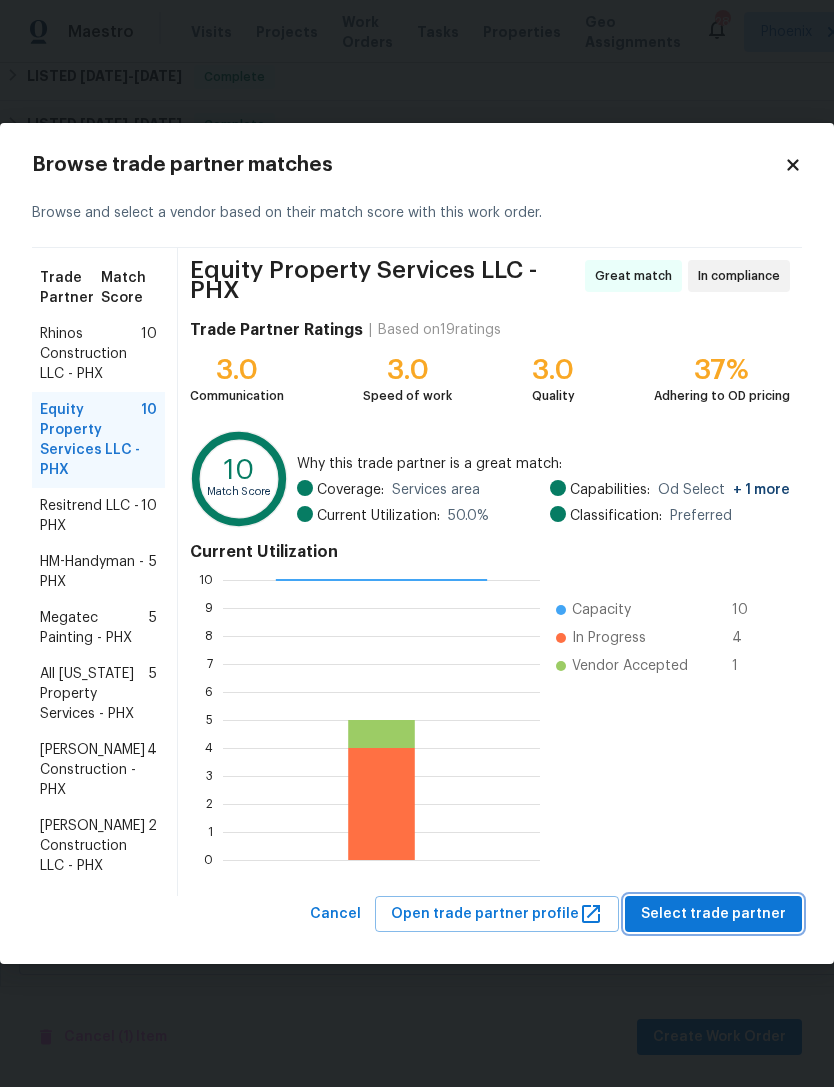 click on "Select trade partner" at bounding box center [713, 914] 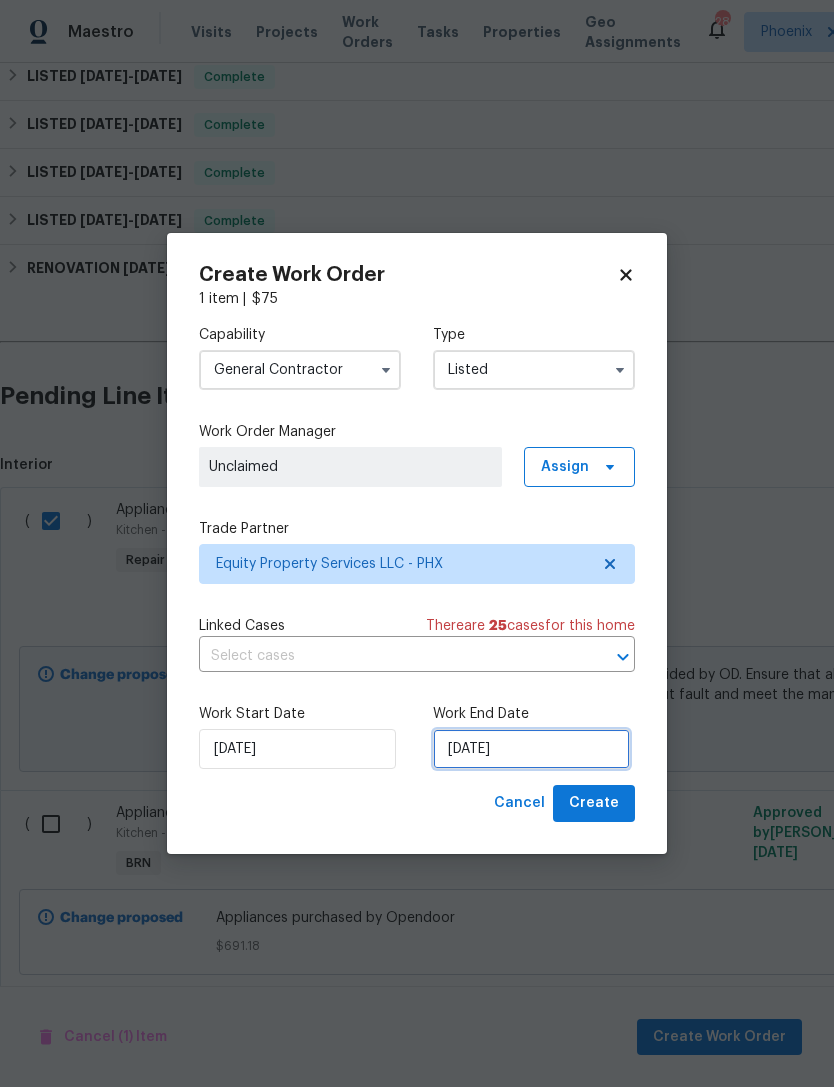 click on "[DATE]" at bounding box center [531, 749] 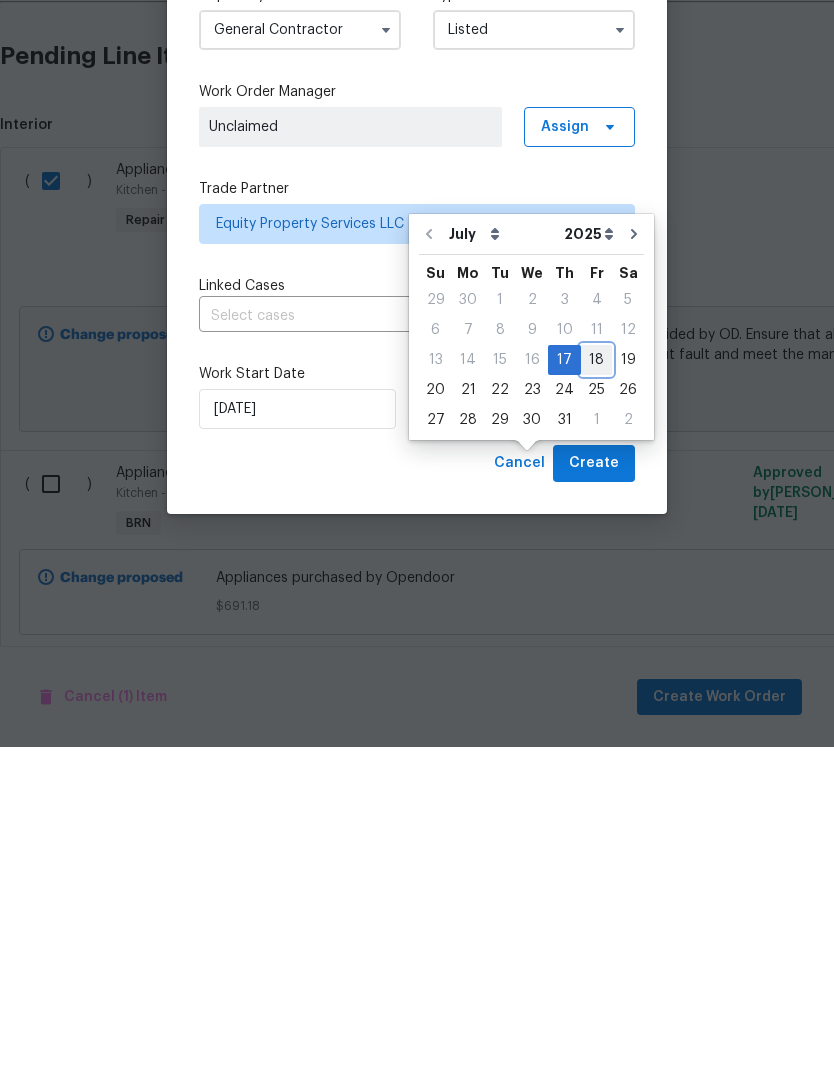 click on "18" at bounding box center (596, 700) 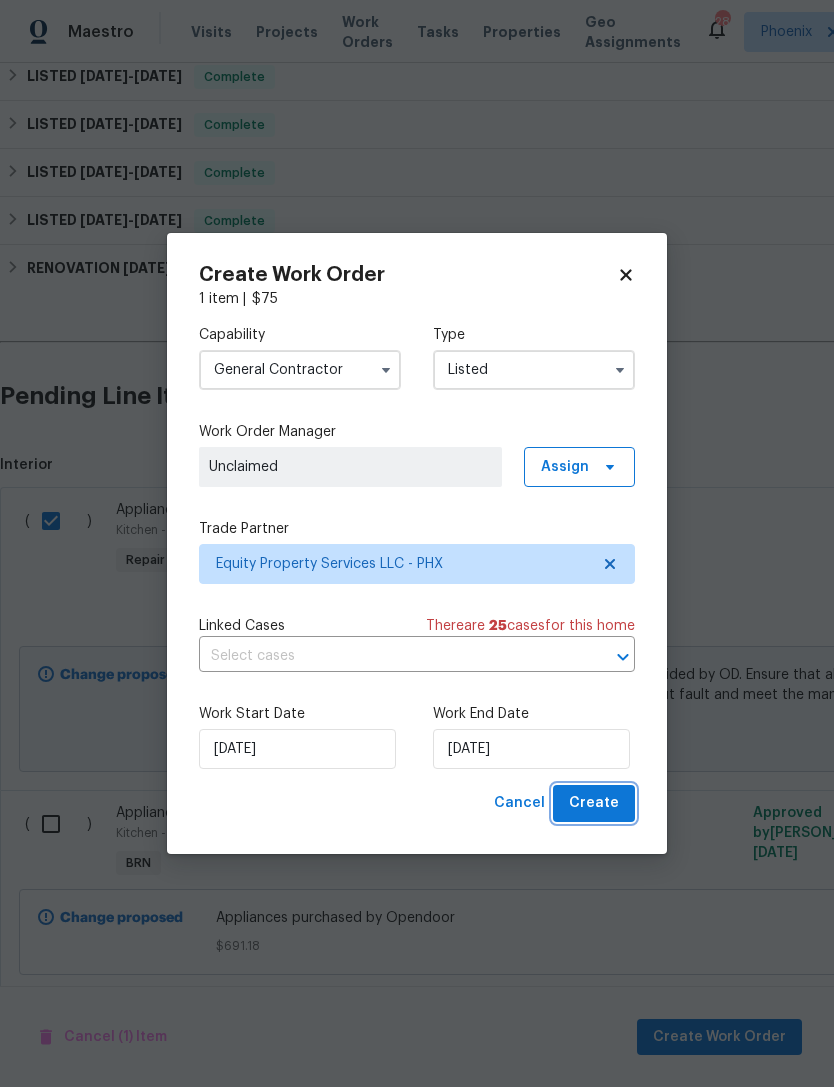 click on "Create" at bounding box center (594, 803) 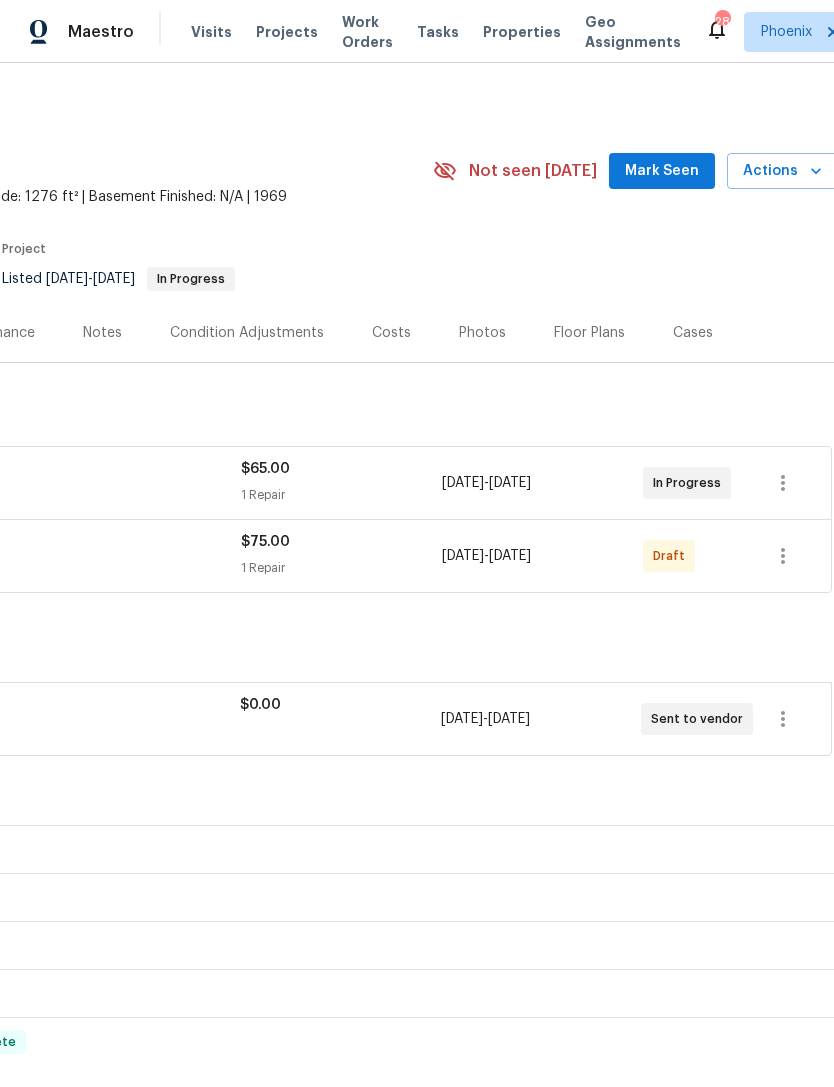 scroll, scrollTop: 0, scrollLeft: 293, axis: horizontal 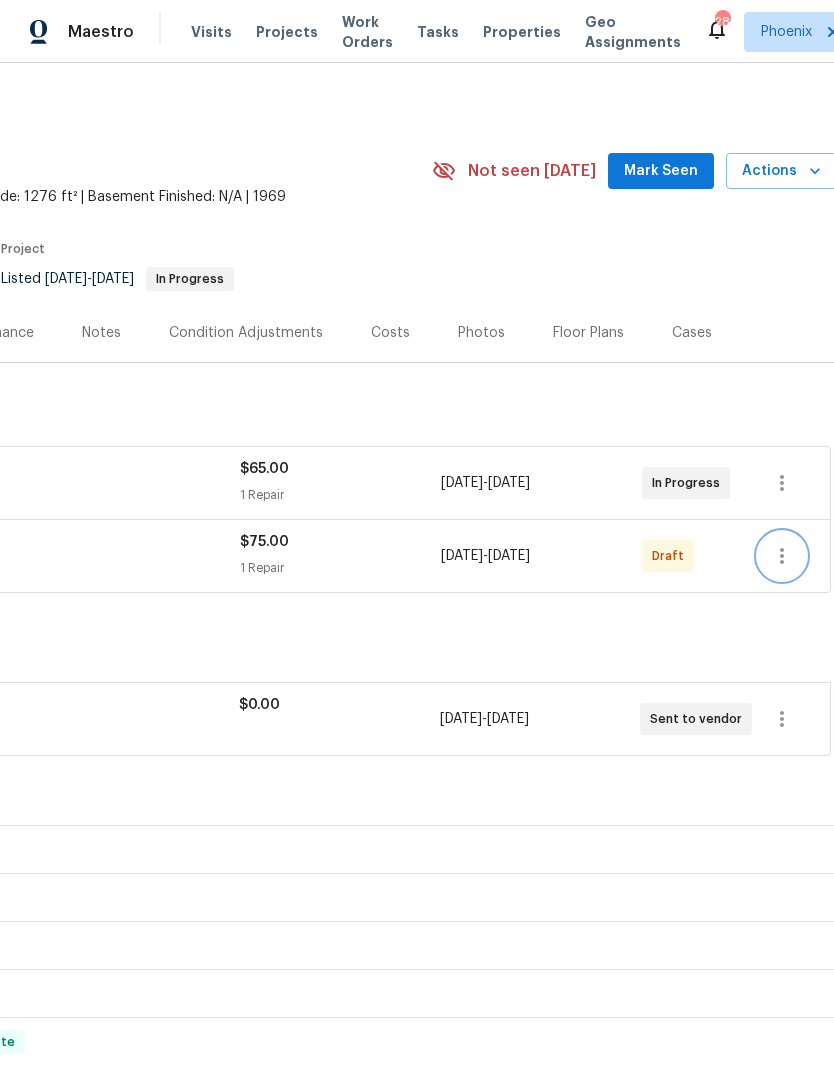 click 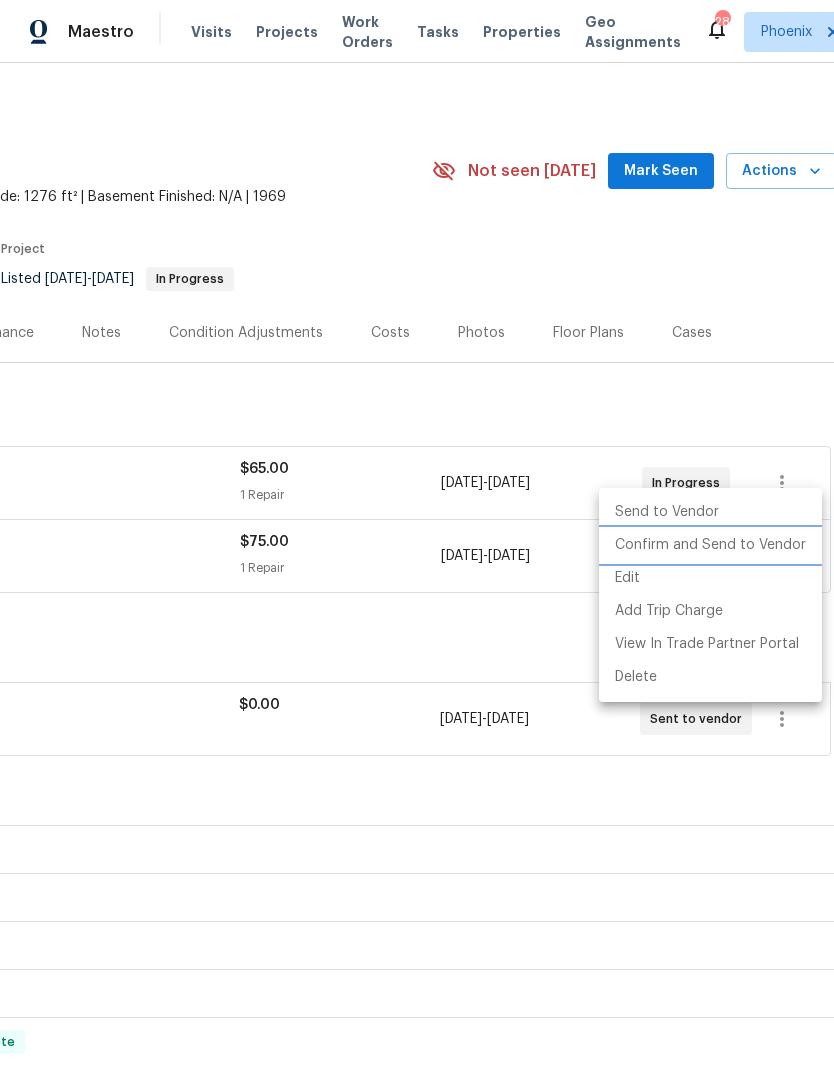 click on "Confirm and Send to Vendor" at bounding box center (710, 545) 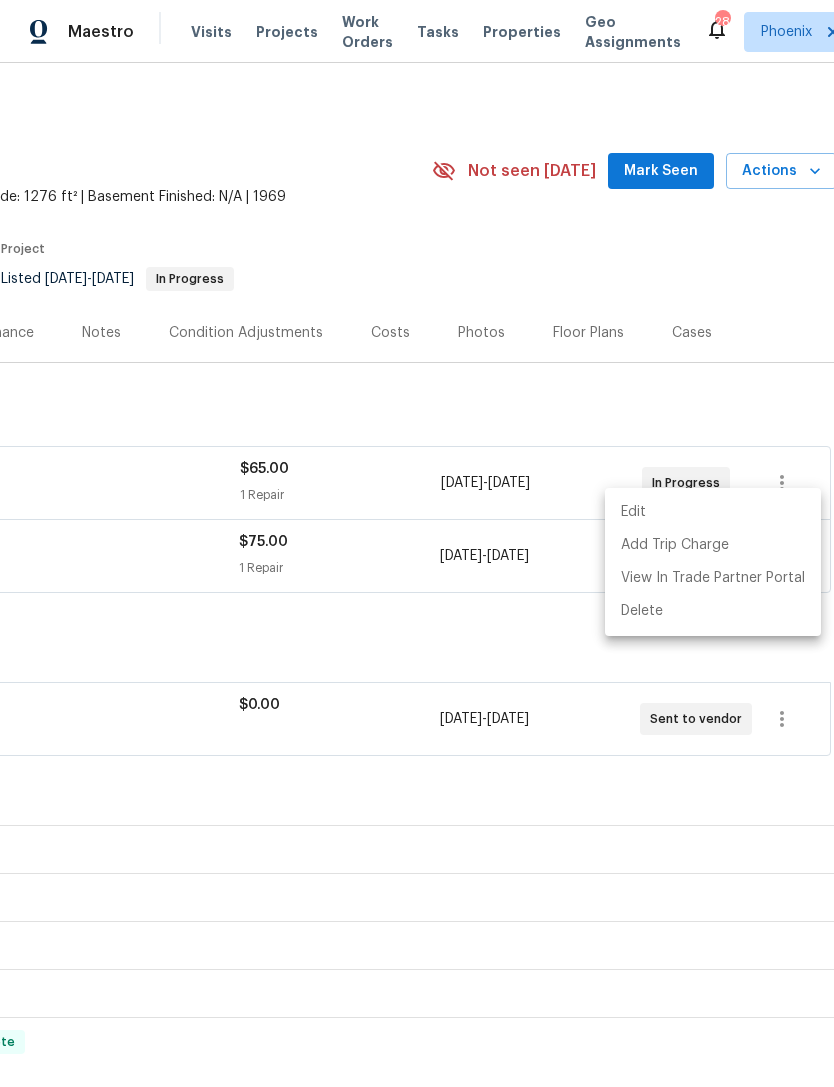click at bounding box center [417, 543] 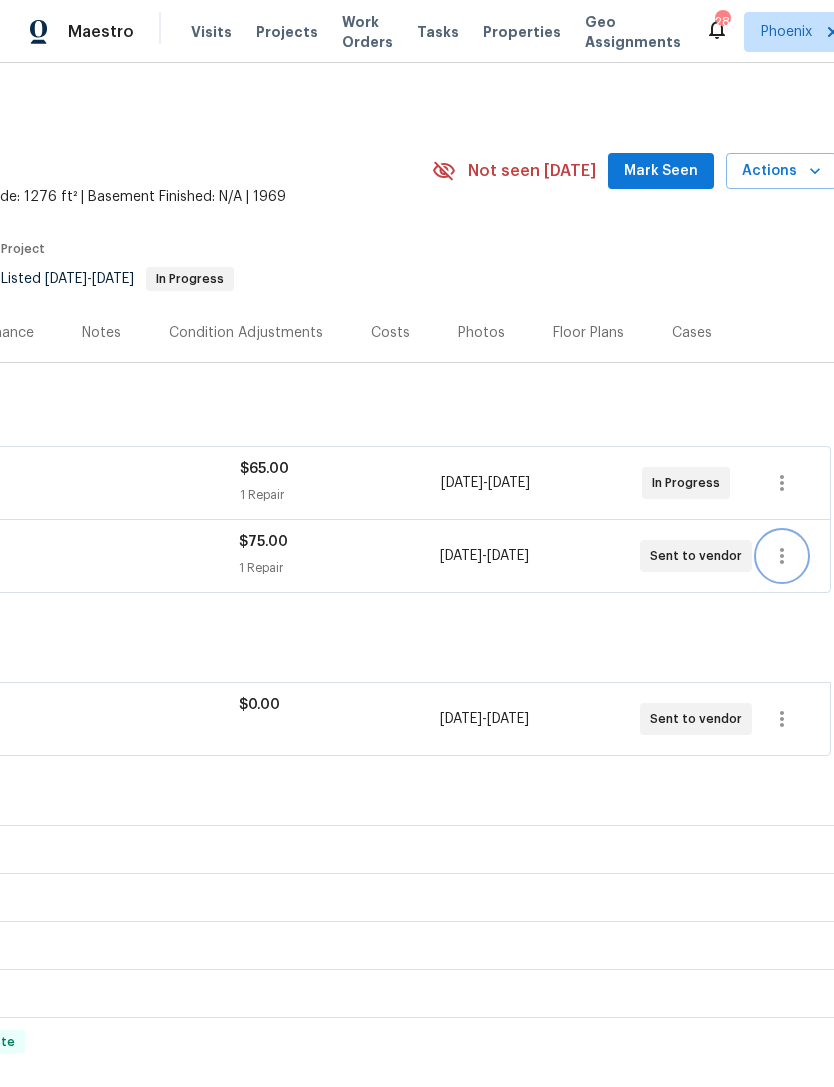 scroll, scrollTop: 0, scrollLeft: 0, axis: both 